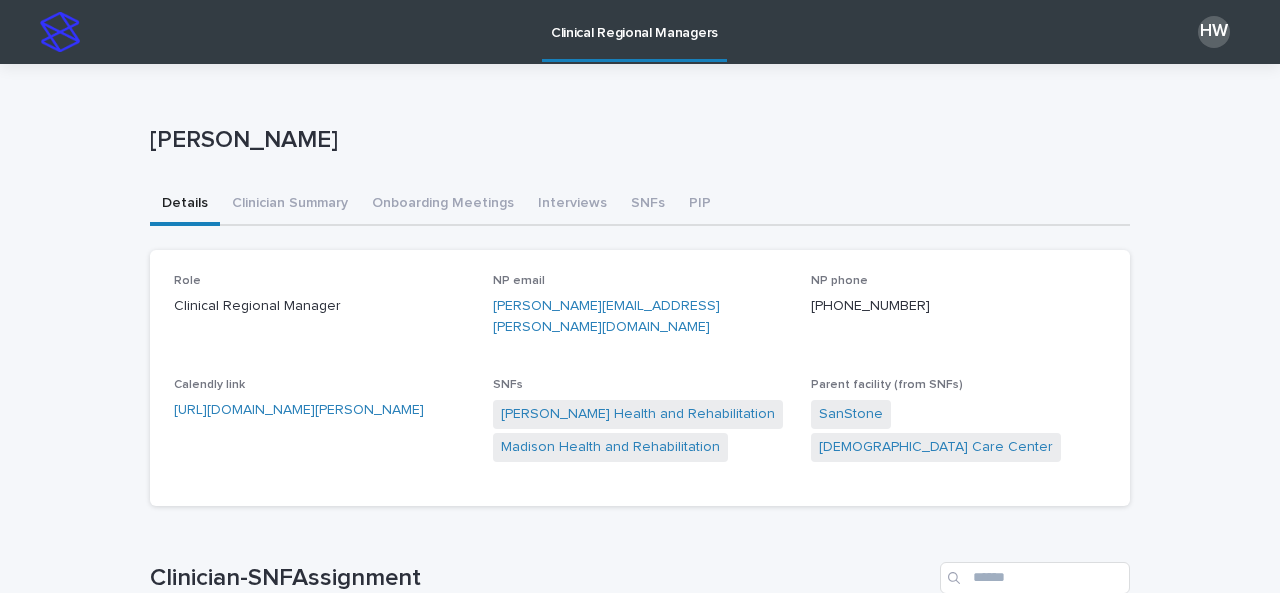 scroll, scrollTop: 0, scrollLeft: 0, axis: both 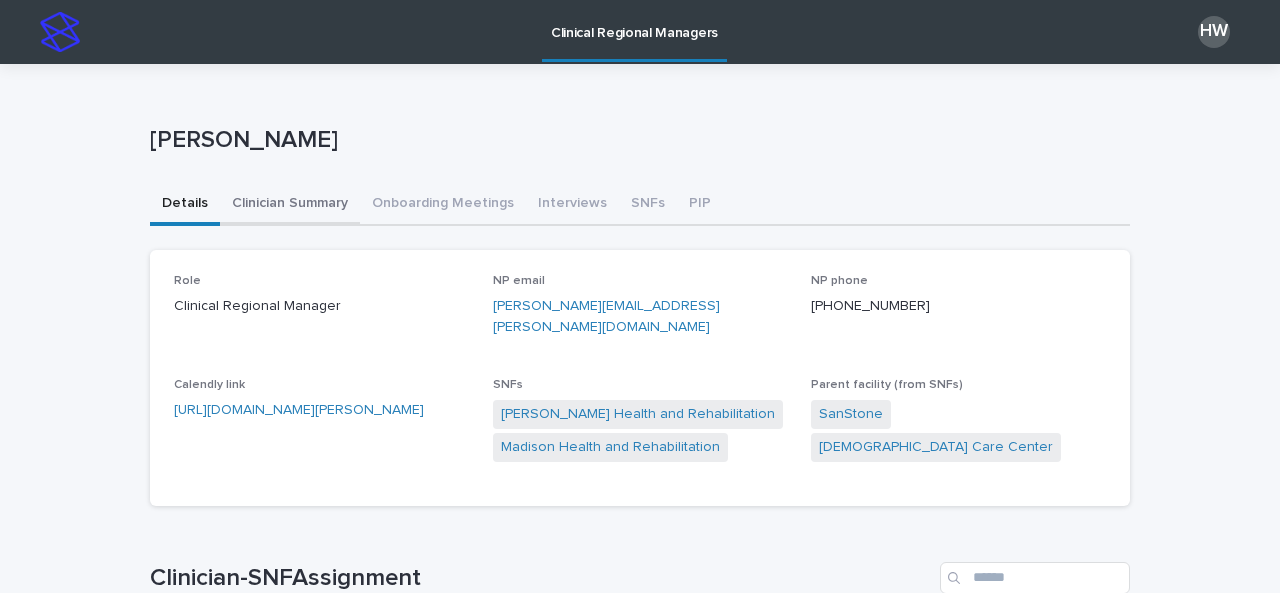 click on "Clinician Summary" at bounding box center (290, 205) 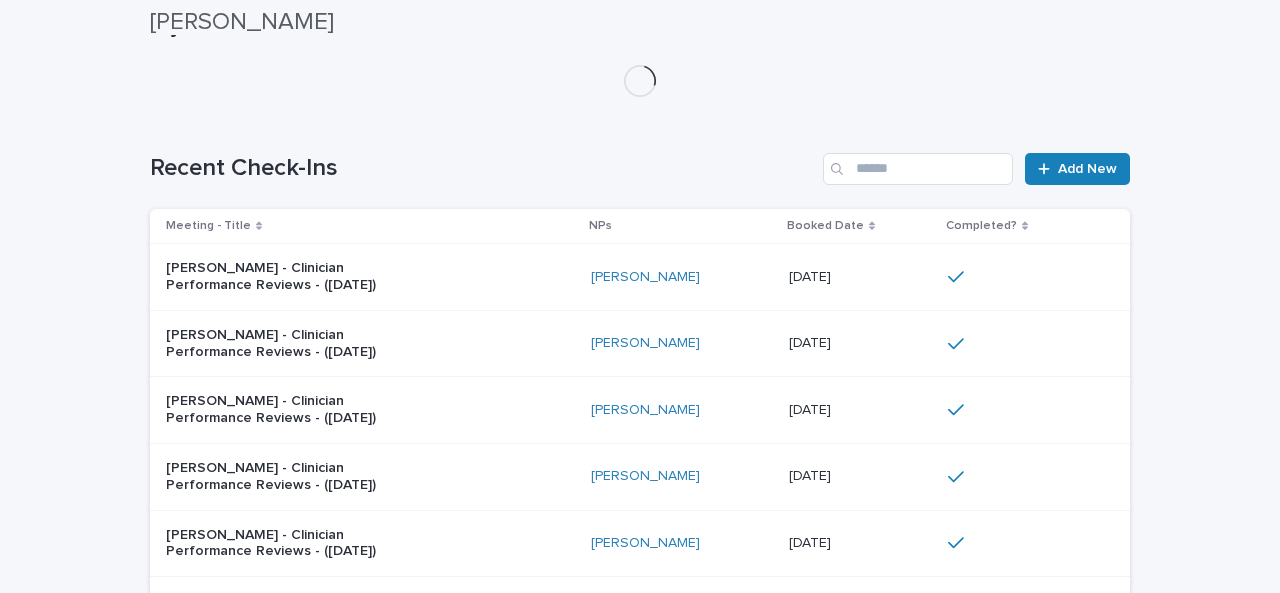 scroll, scrollTop: 280, scrollLeft: 0, axis: vertical 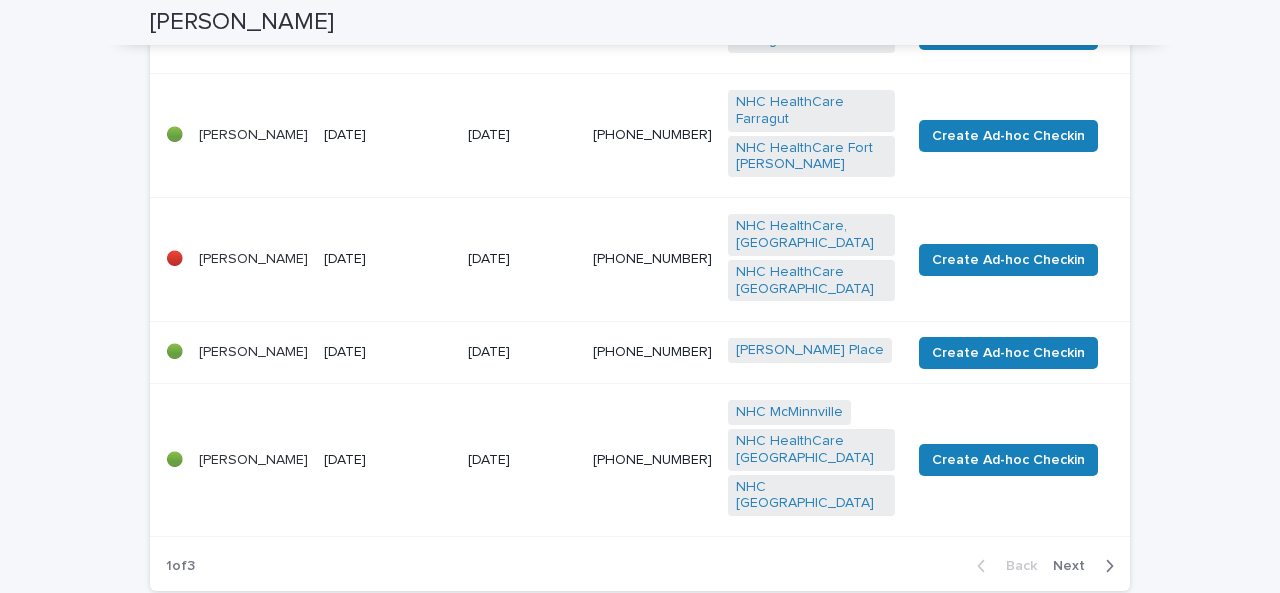 click on "Next" at bounding box center (1075, 566) 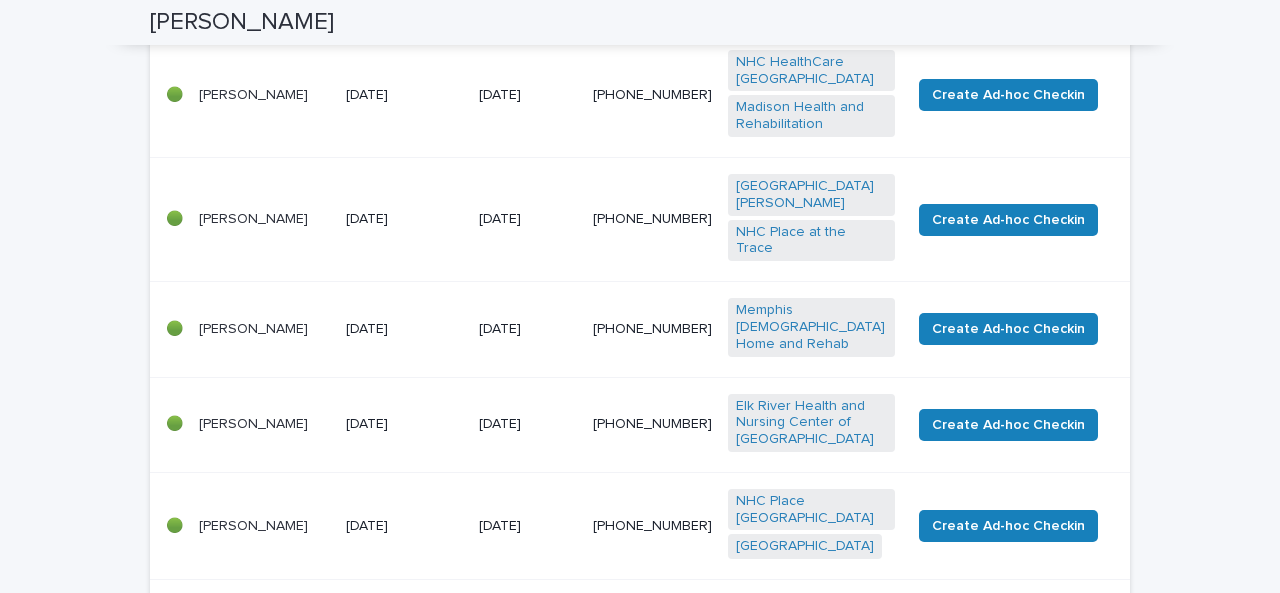 scroll, scrollTop: 924, scrollLeft: 0, axis: vertical 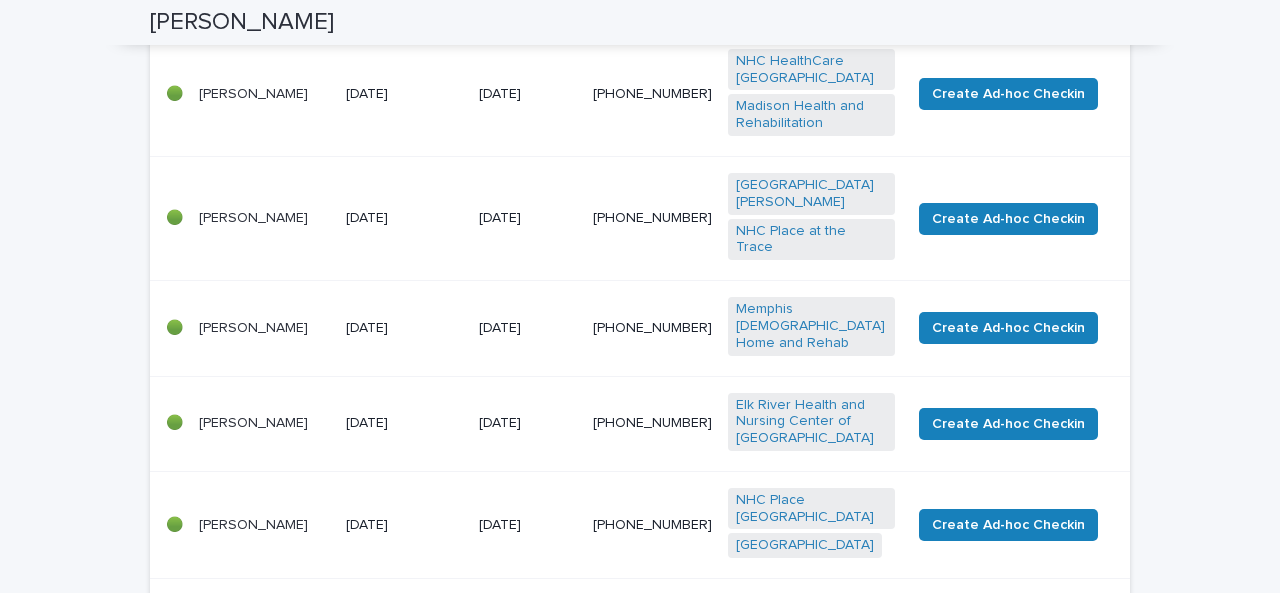 click on "Next" at bounding box center (1075, 608) 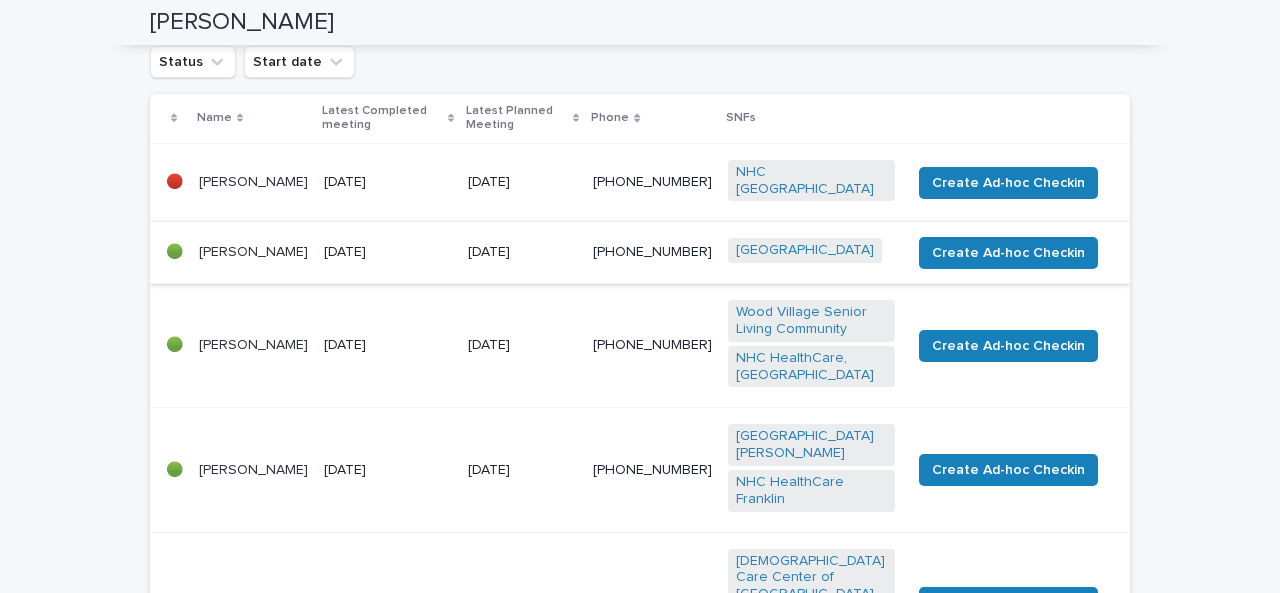 scroll, scrollTop: 306, scrollLeft: 0, axis: vertical 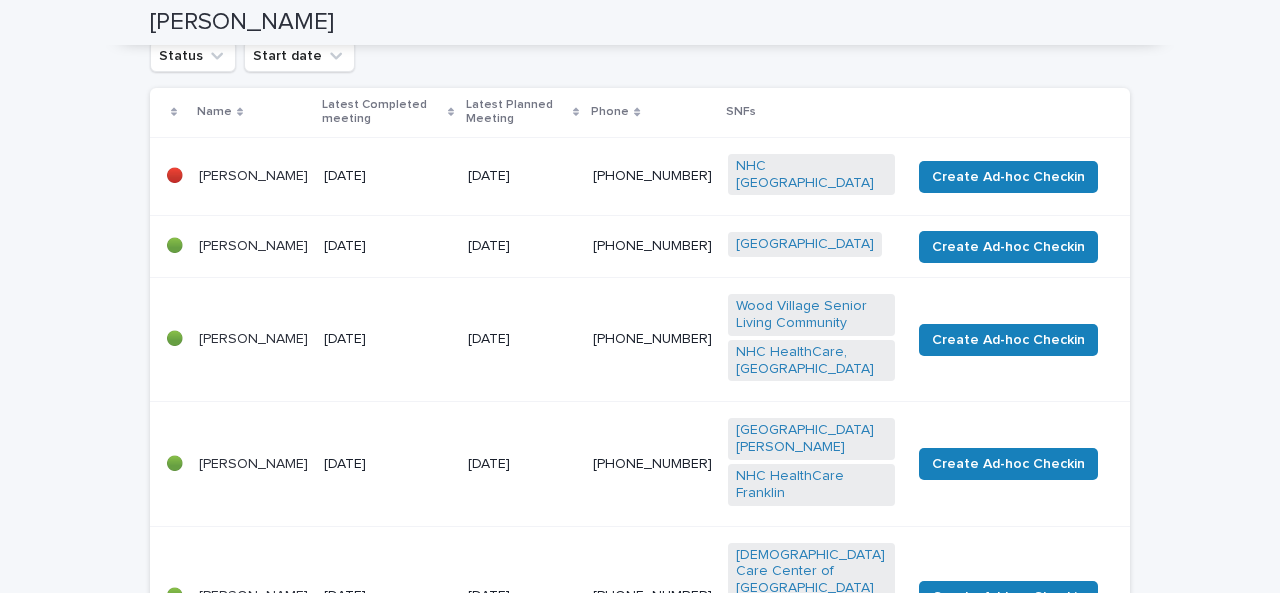 click on "[PERSON_NAME]" at bounding box center [253, 176] 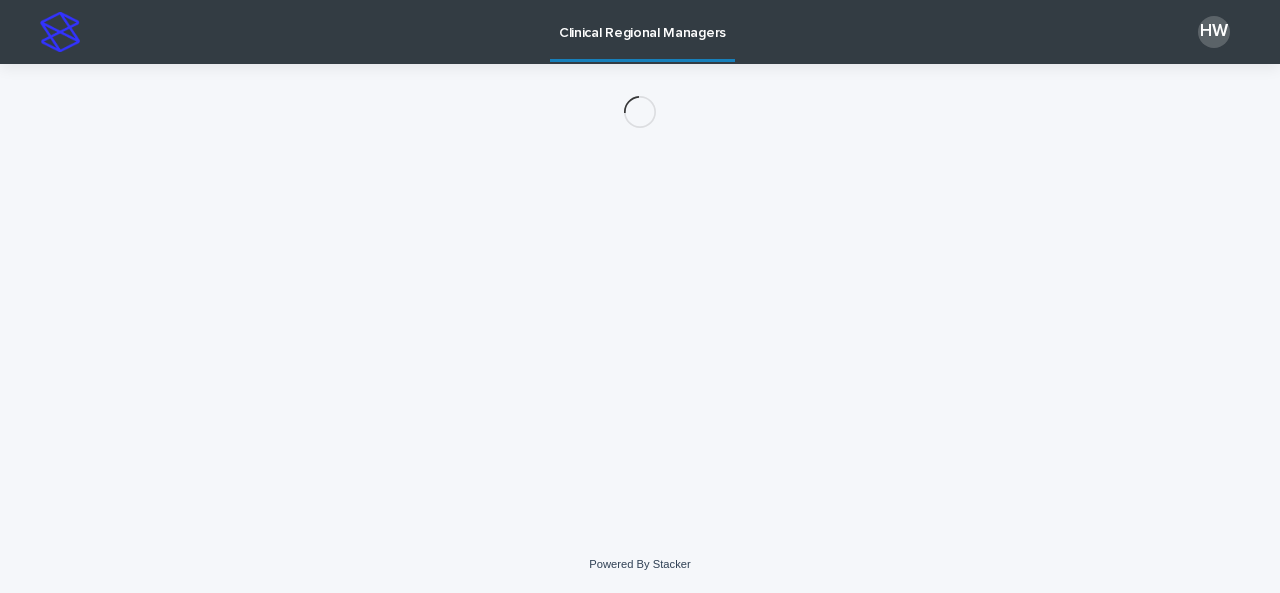 scroll, scrollTop: 0, scrollLeft: 0, axis: both 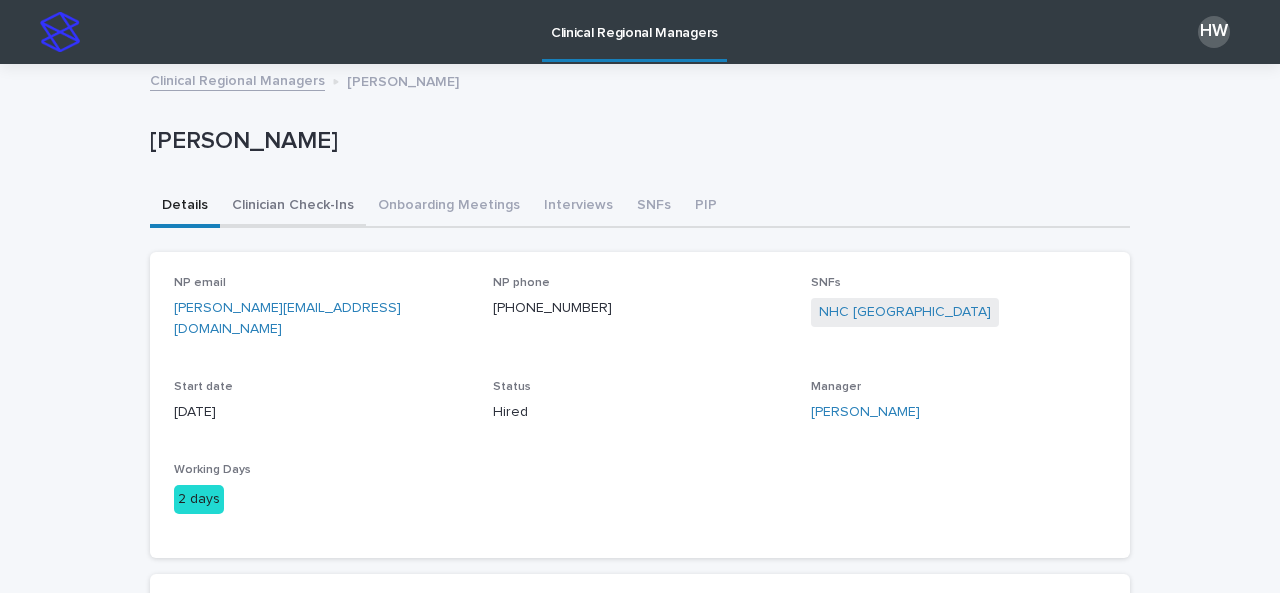 click on "Clinician Check-Ins" at bounding box center (293, 207) 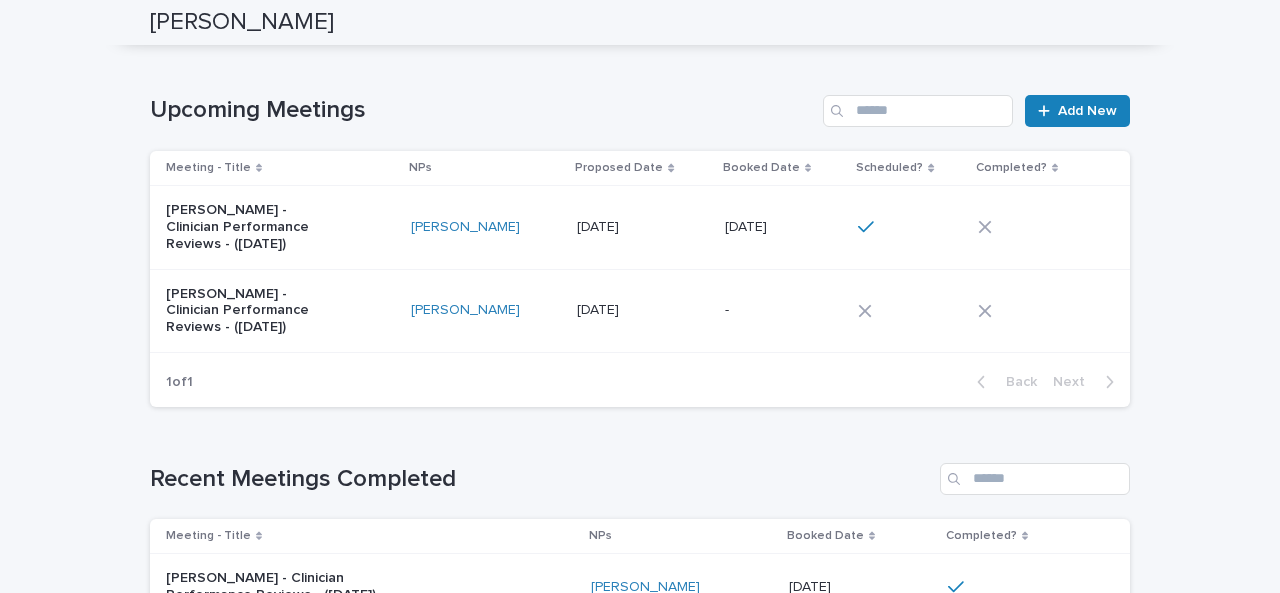 scroll, scrollTop: 195, scrollLeft: 0, axis: vertical 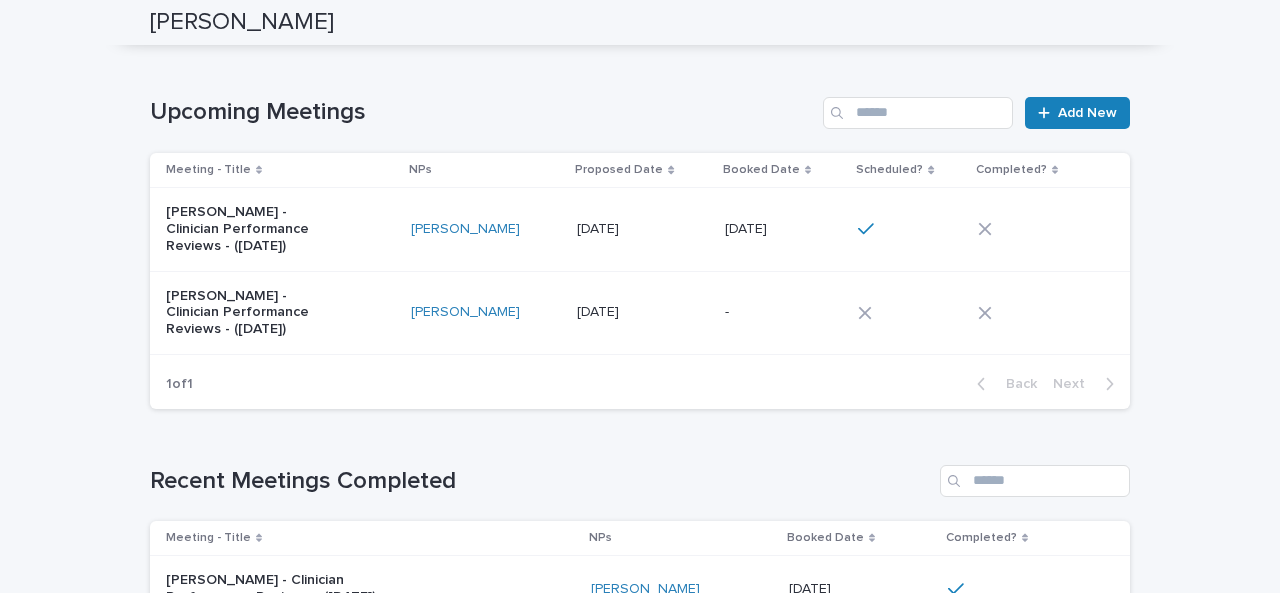 click on "[PERSON_NAME] - Clinician Performance Reviews - ([DATE])" at bounding box center (280, 229) 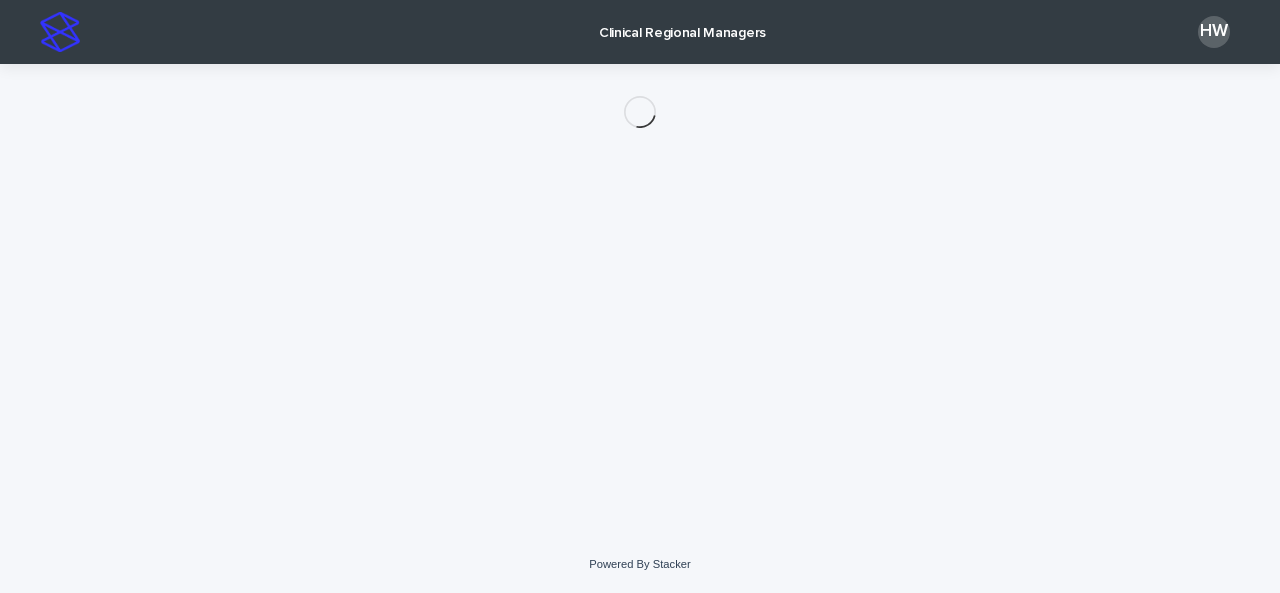 scroll, scrollTop: 0, scrollLeft: 0, axis: both 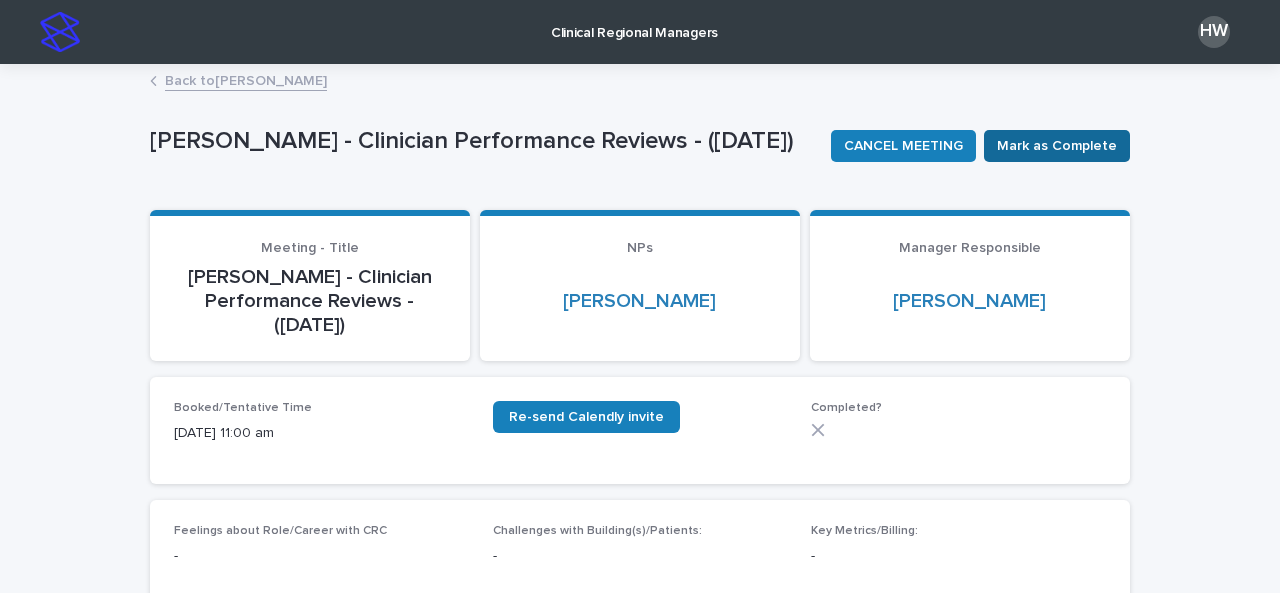 click on "Mark as Complete" at bounding box center [1057, 146] 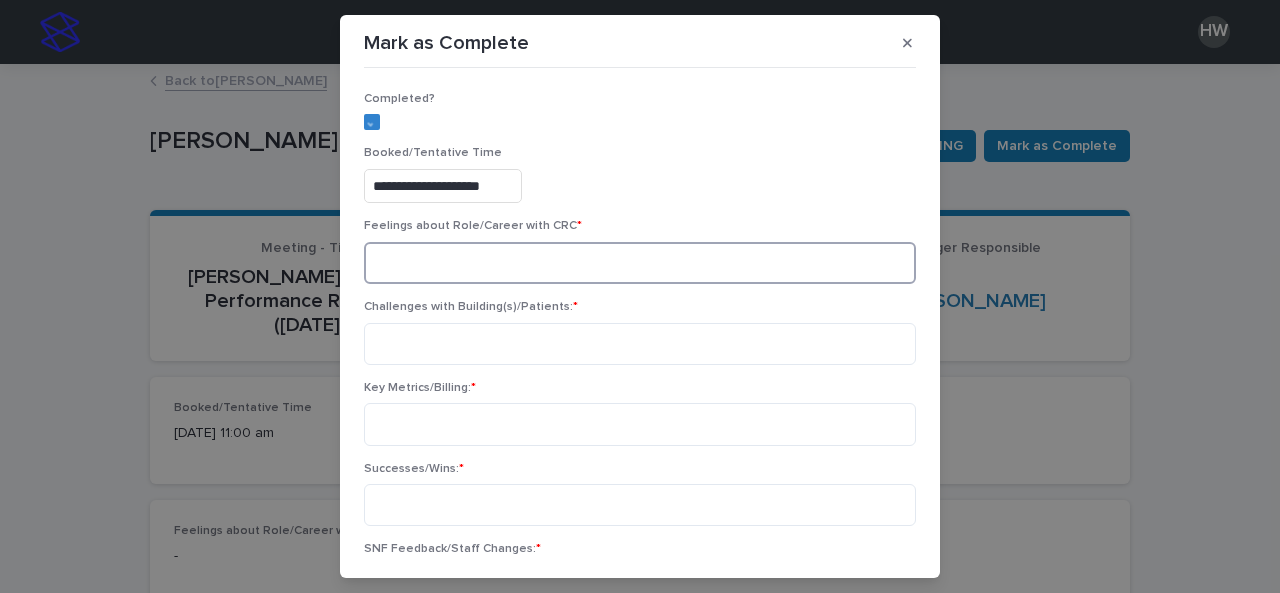 click at bounding box center [640, 263] 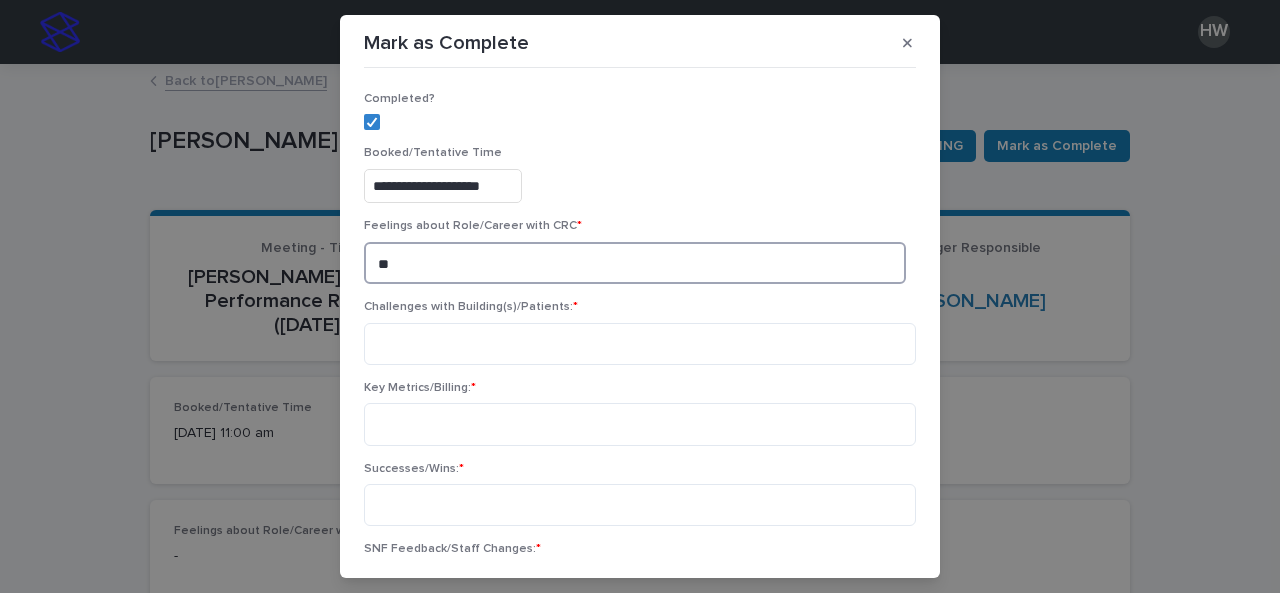 type on "*" 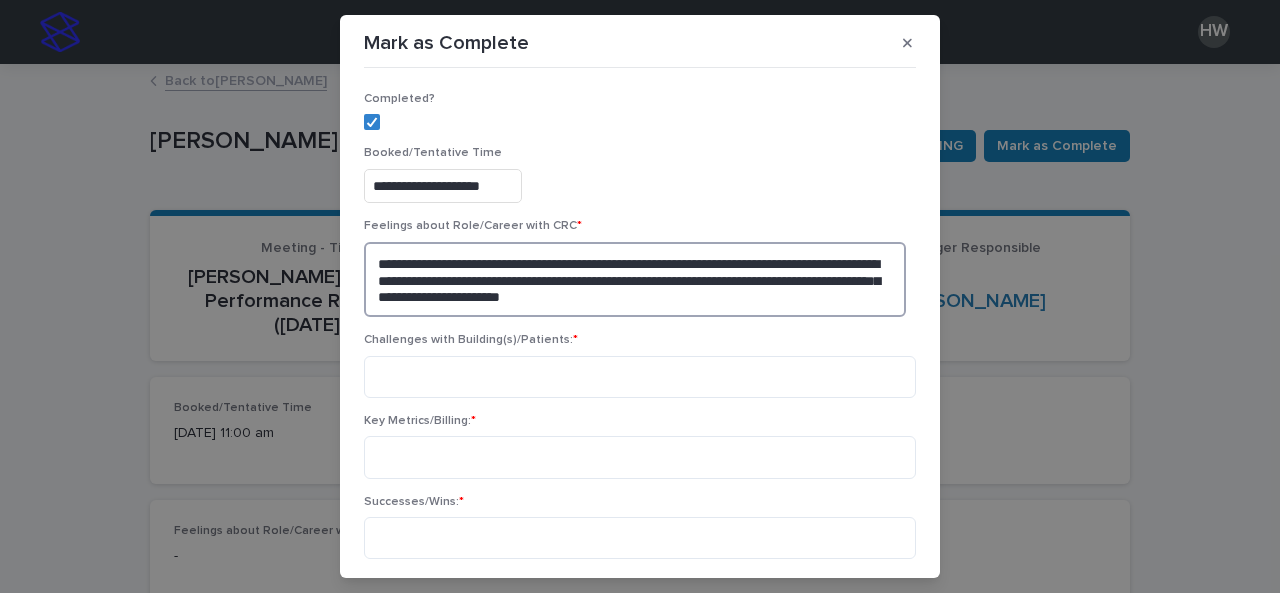 click on "**********" at bounding box center [635, 279] 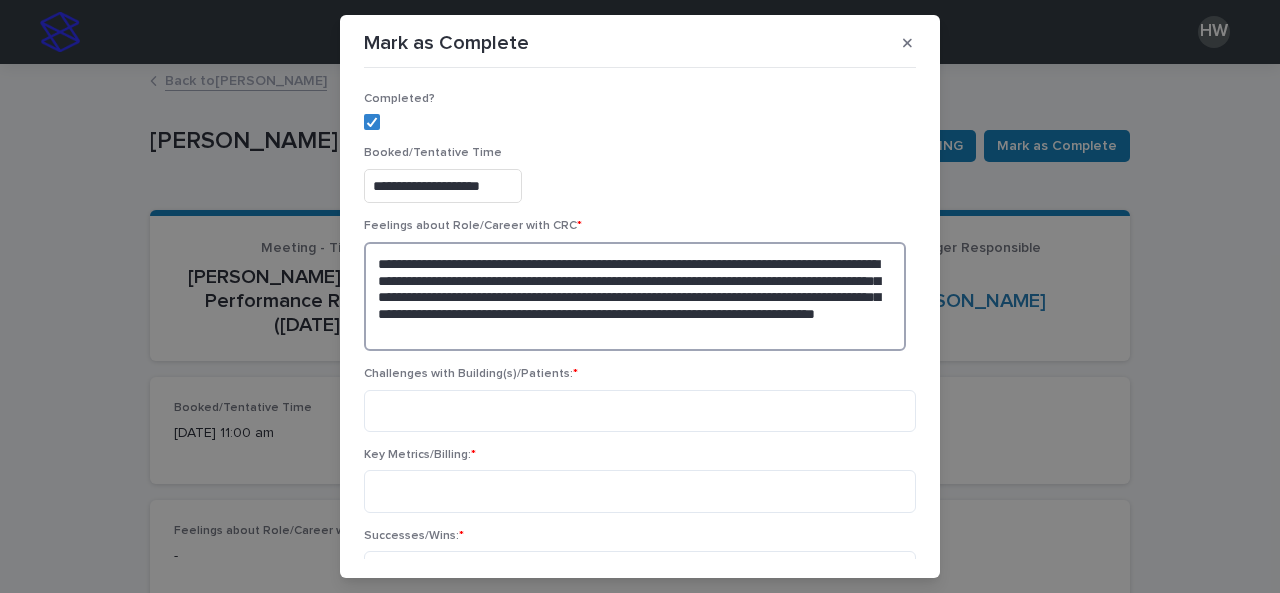 type on "**********" 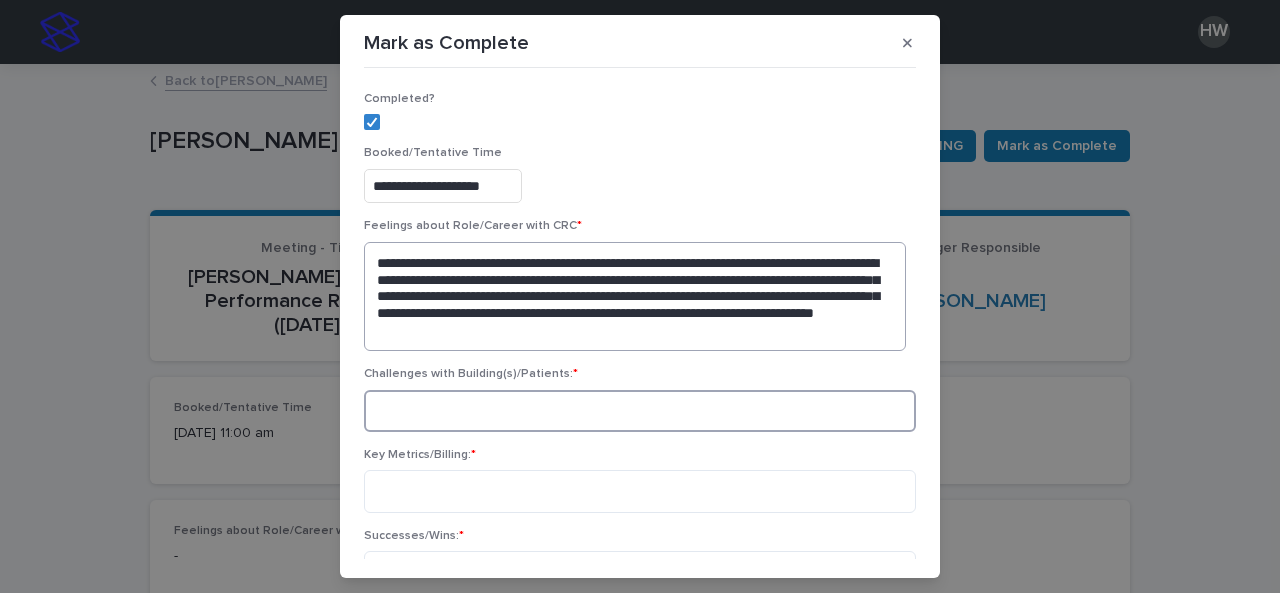 type on "*" 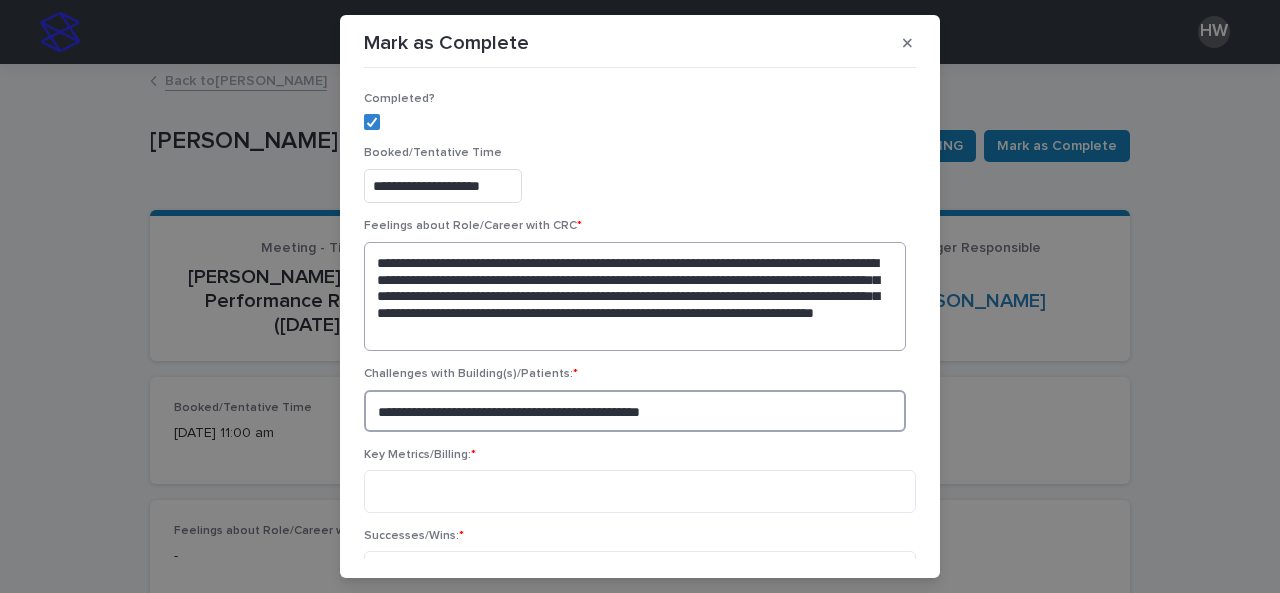 type on "**********" 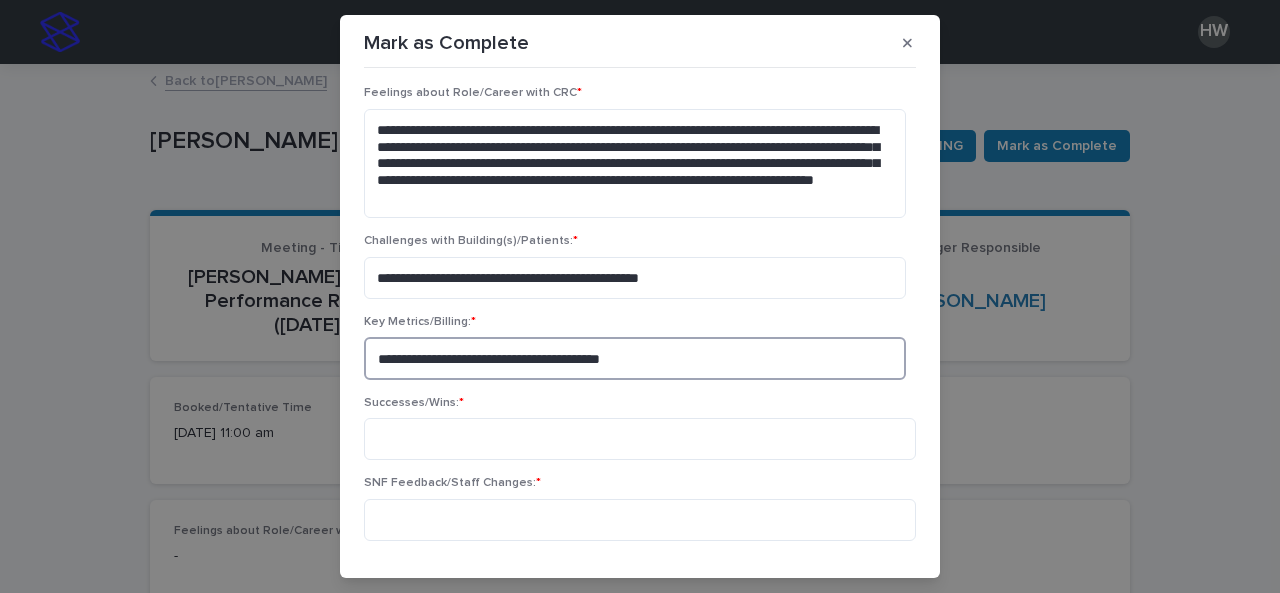scroll, scrollTop: 136, scrollLeft: 0, axis: vertical 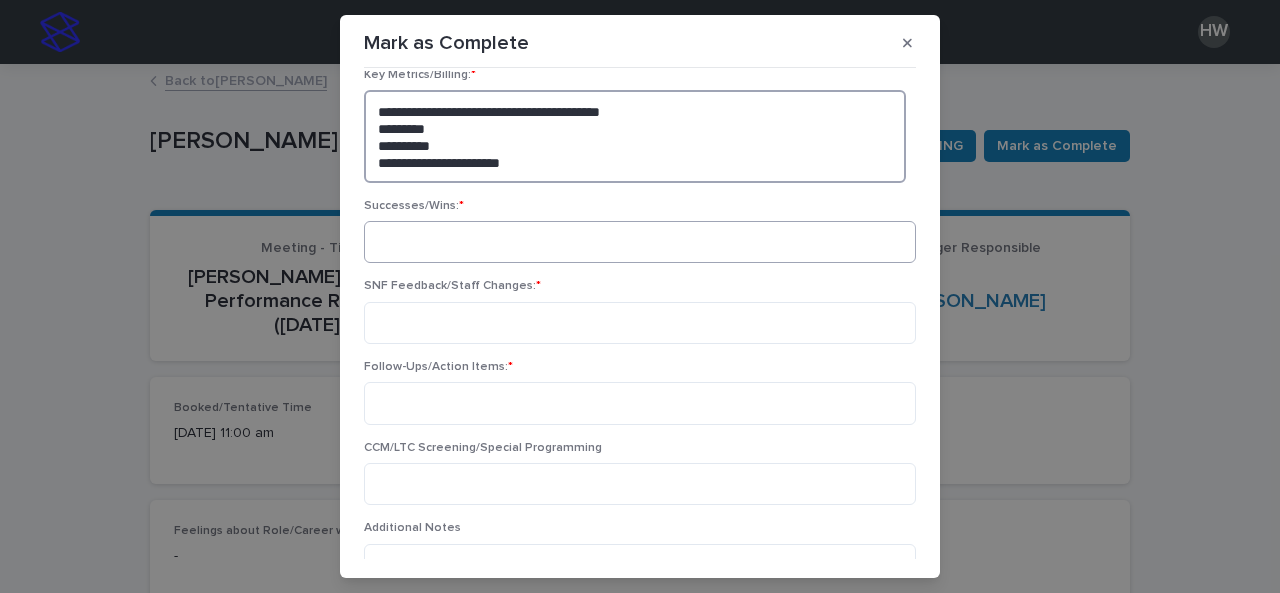 type on "**********" 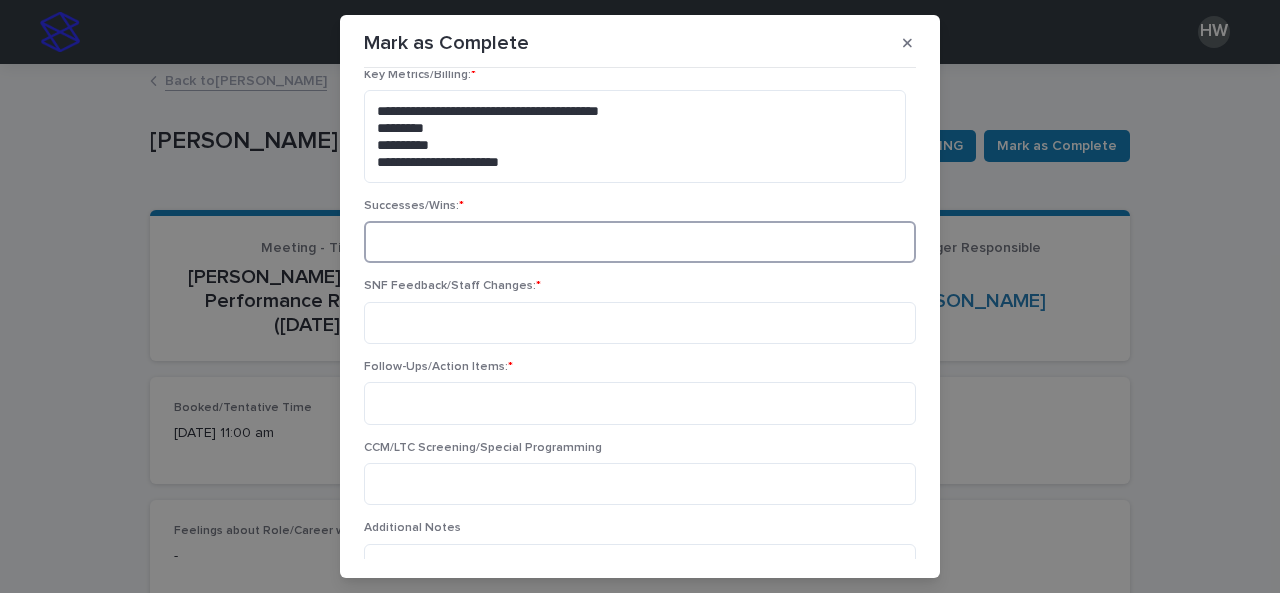 click at bounding box center [640, 242] 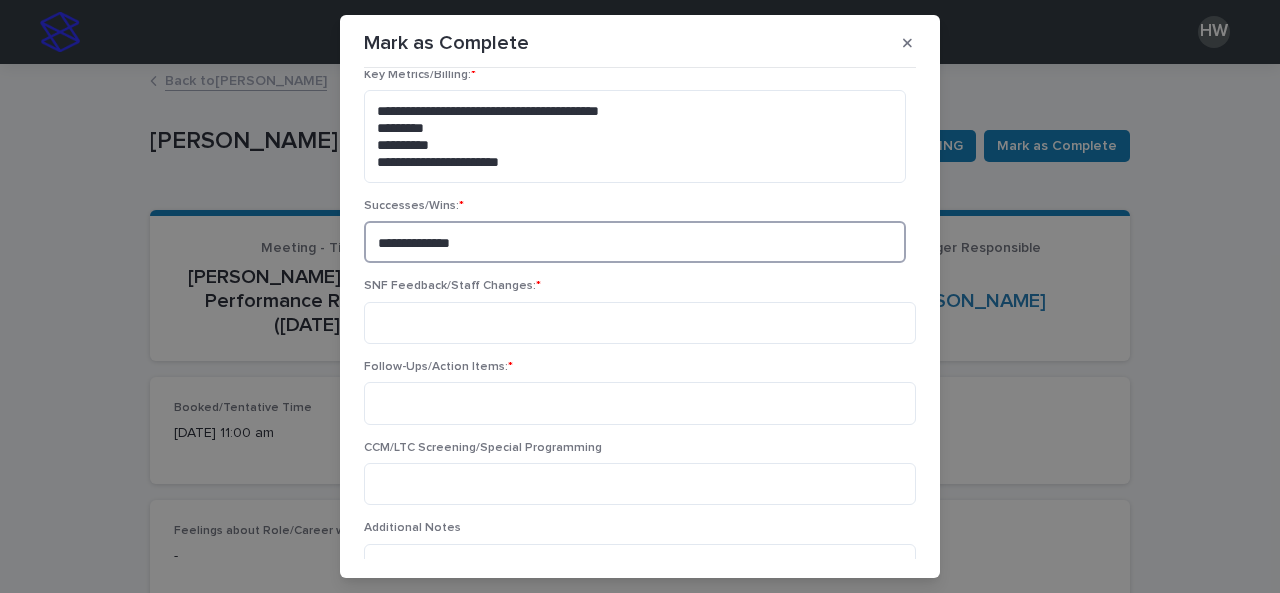 type on "**********" 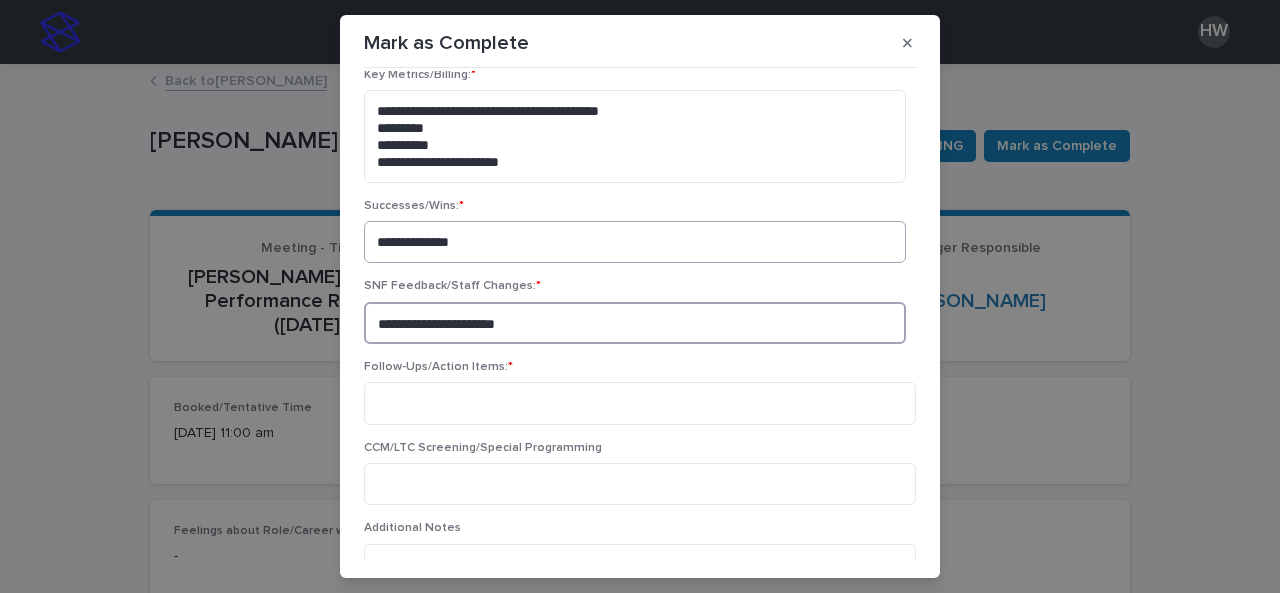 type on "**********" 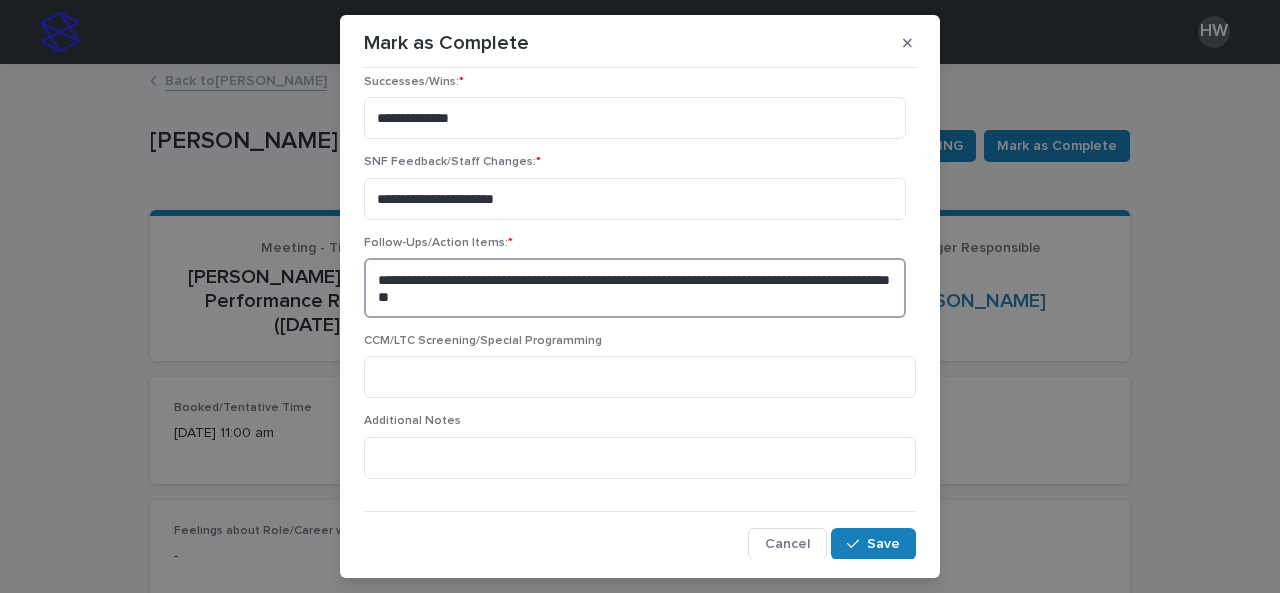 scroll, scrollTop: 496, scrollLeft: 0, axis: vertical 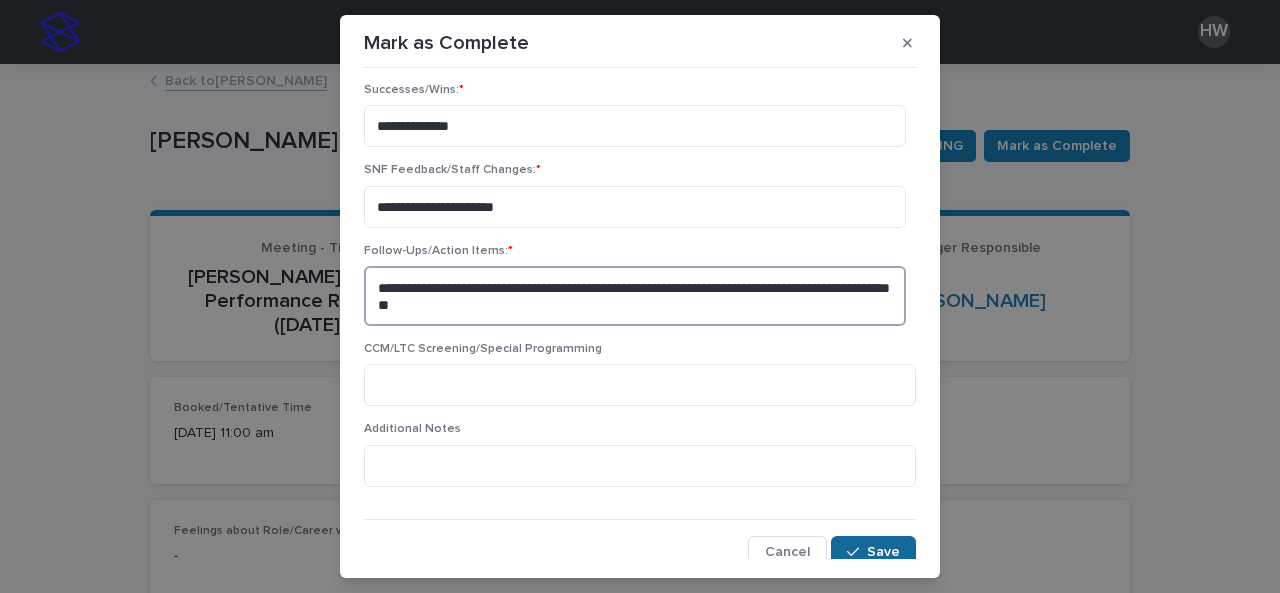 type on "**********" 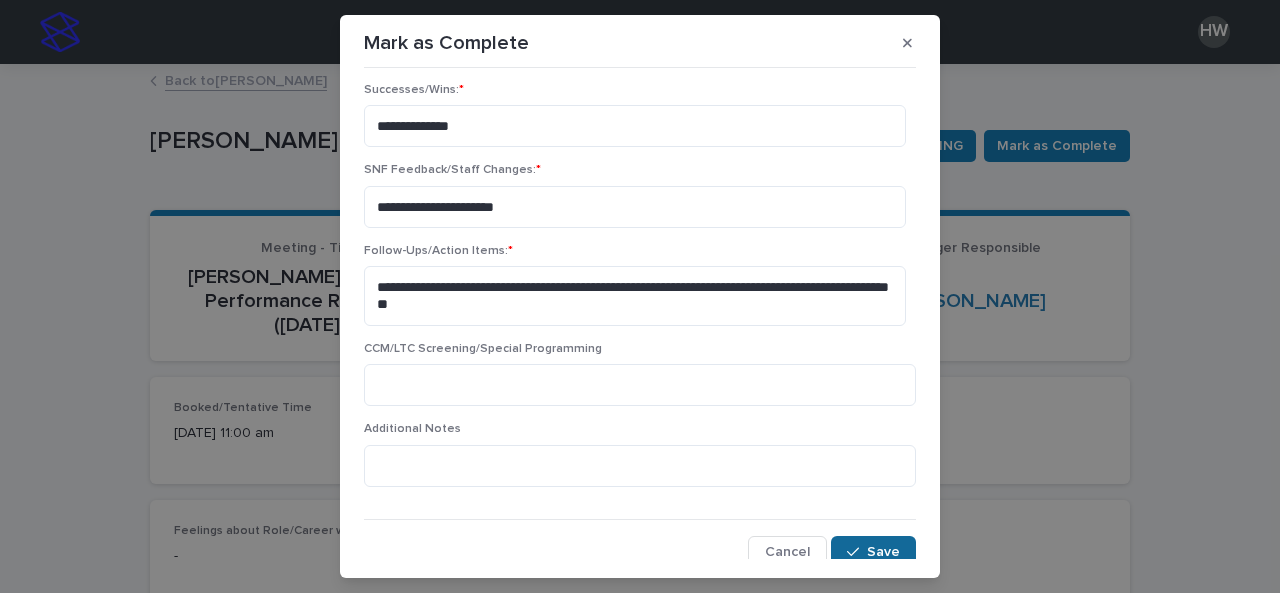 click on "Save" at bounding box center (883, 552) 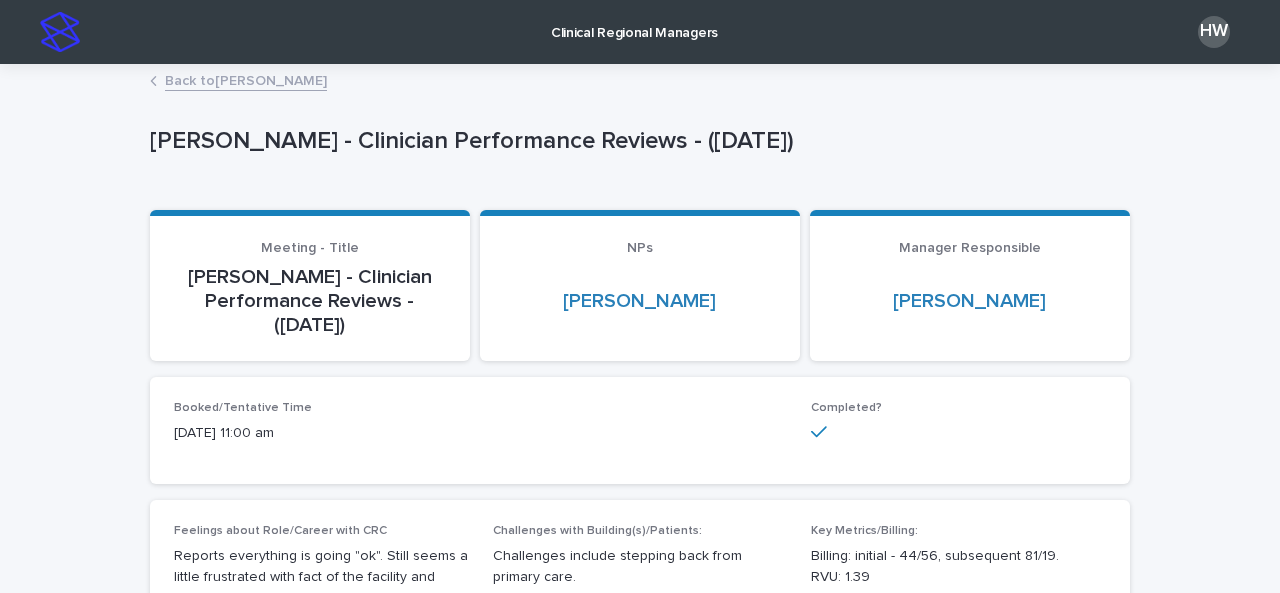 click on "Clinical Regional Managers" at bounding box center (634, 21) 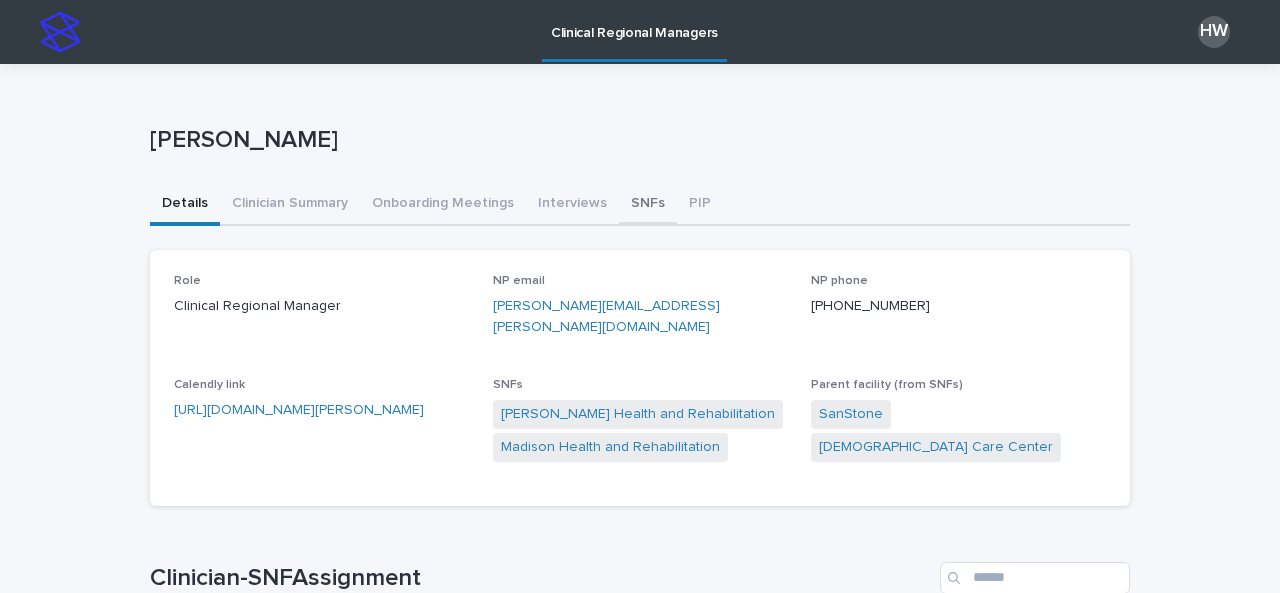 drag, startPoint x: 640, startPoint y: 204, endPoint x: 650, endPoint y: 203, distance: 10.049875 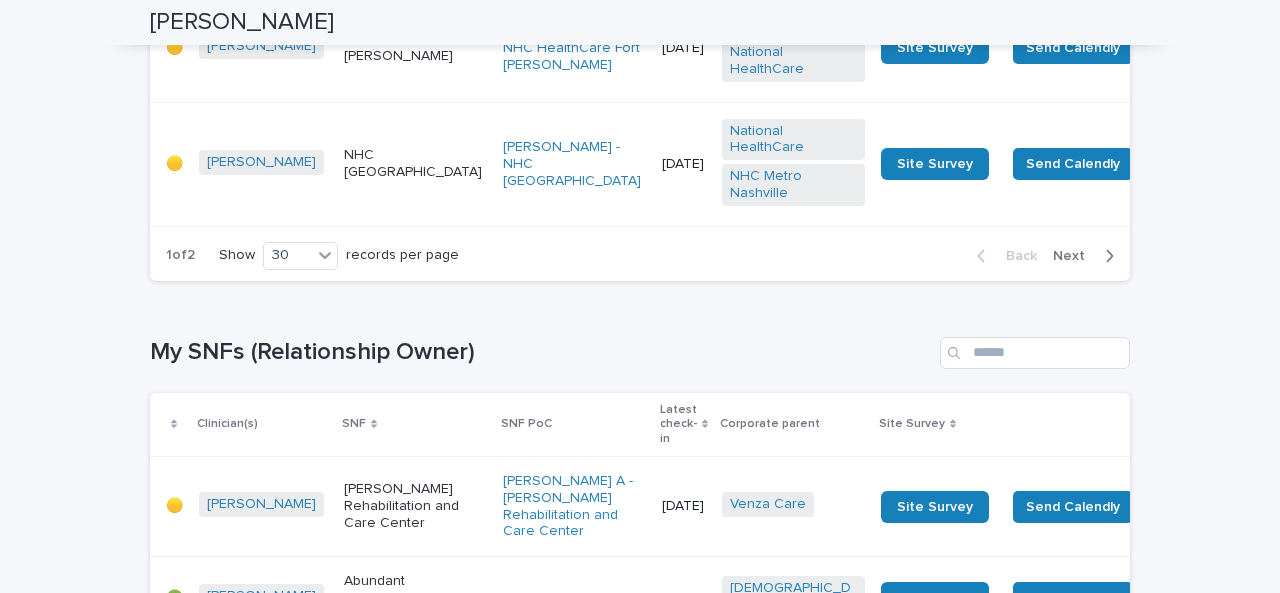 scroll, scrollTop: 3308, scrollLeft: 0, axis: vertical 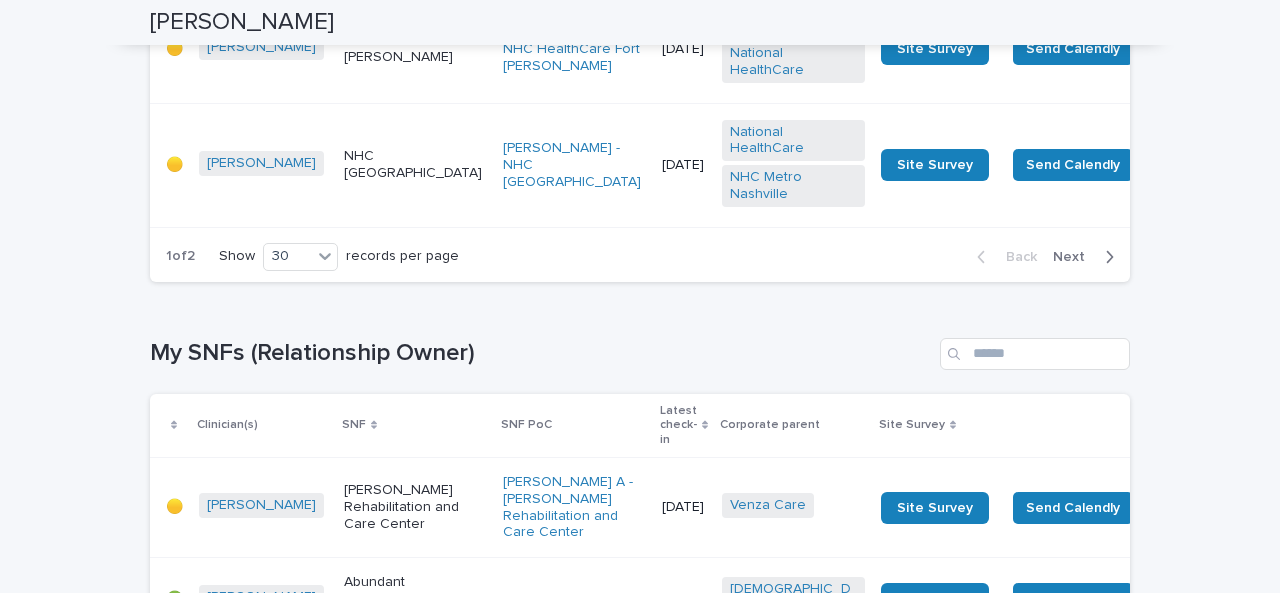 click on "Next" at bounding box center [1075, 257] 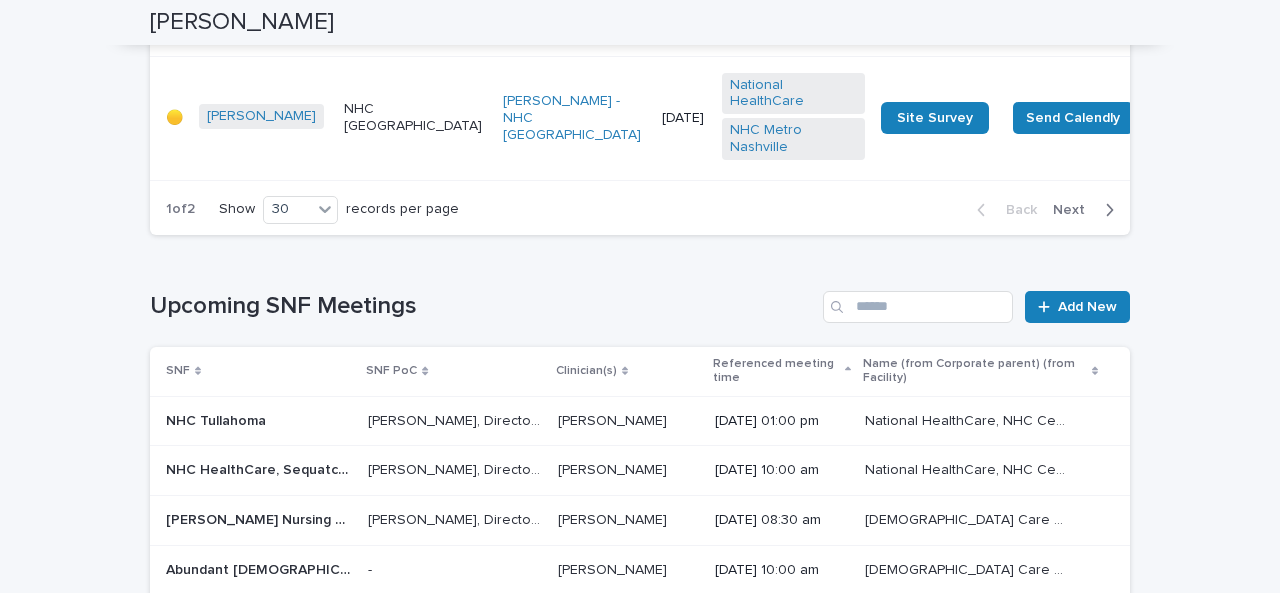 scroll, scrollTop: 5467, scrollLeft: 0, axis: vertical 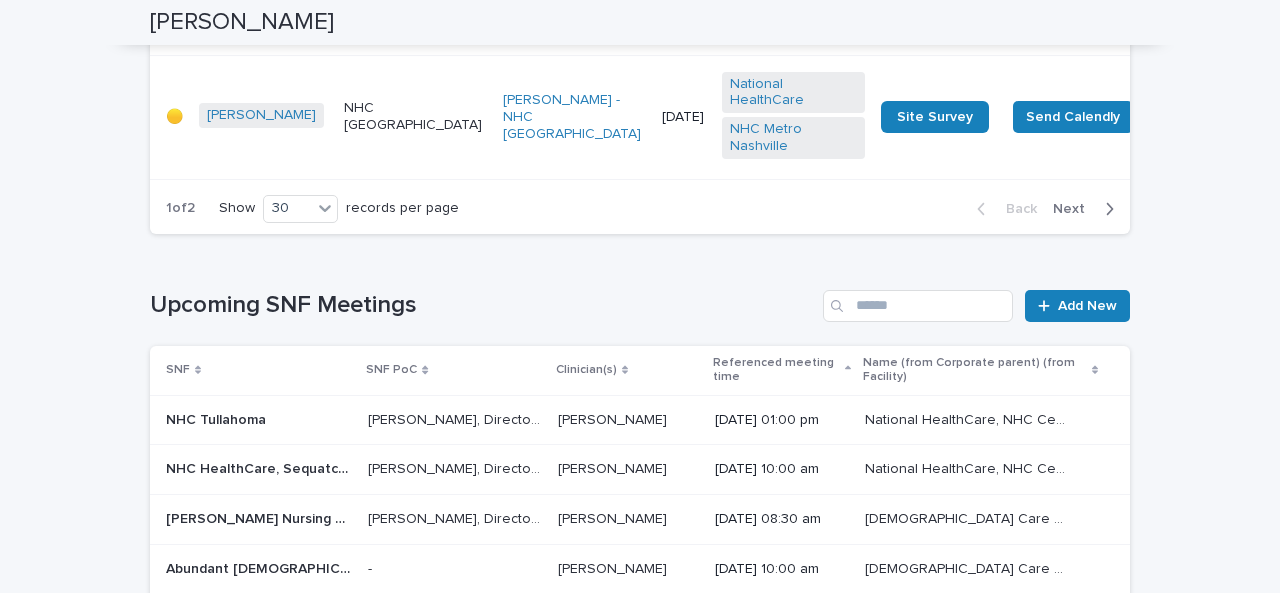 click on "Next" at bounding box center [1075, 209] 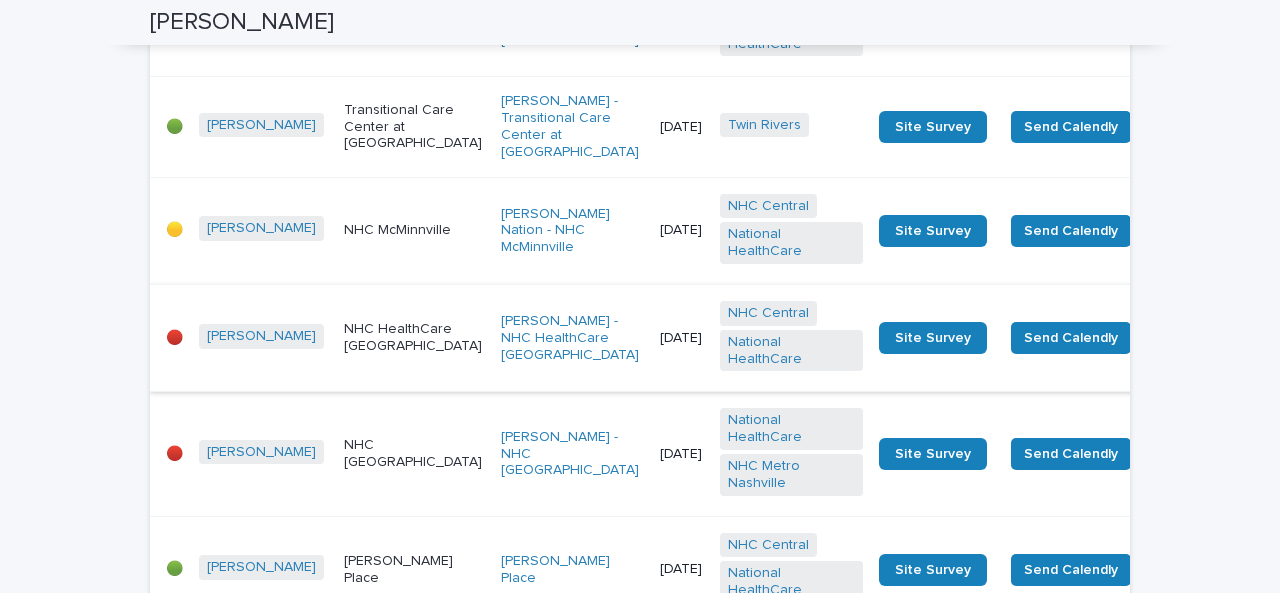 scroll, scrollTop: 3604, scrollLeft: 0, axis: vertical 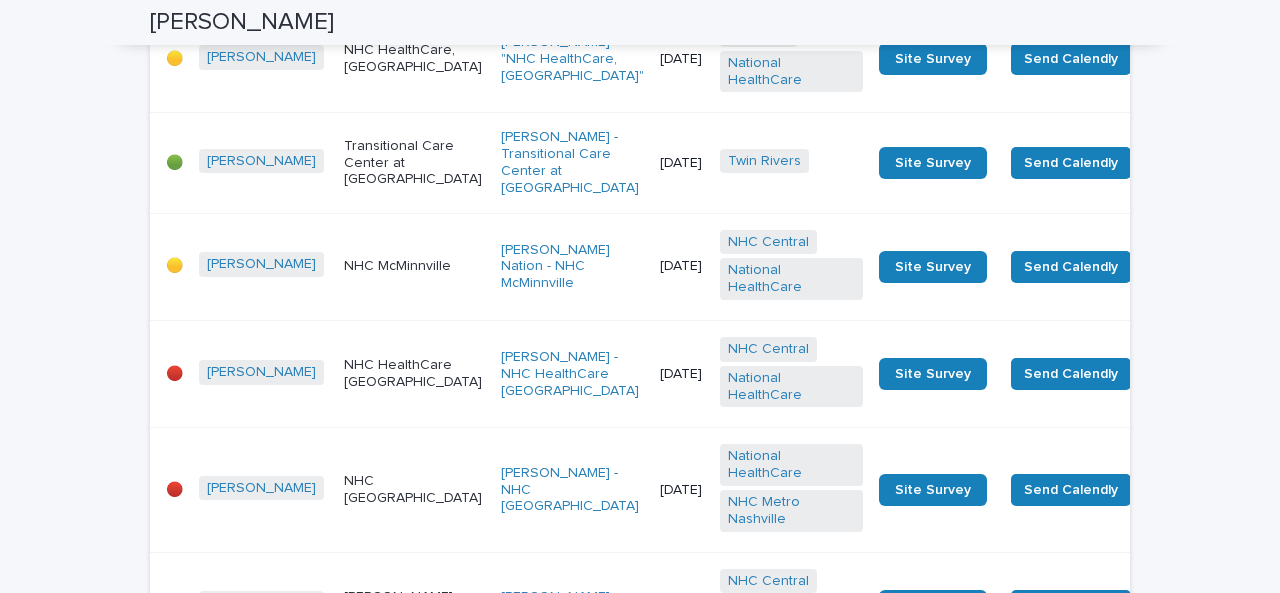 click on "NHC HealthCare [GEOGRAPHIC_DATA]" at bounding box center (414, 374) 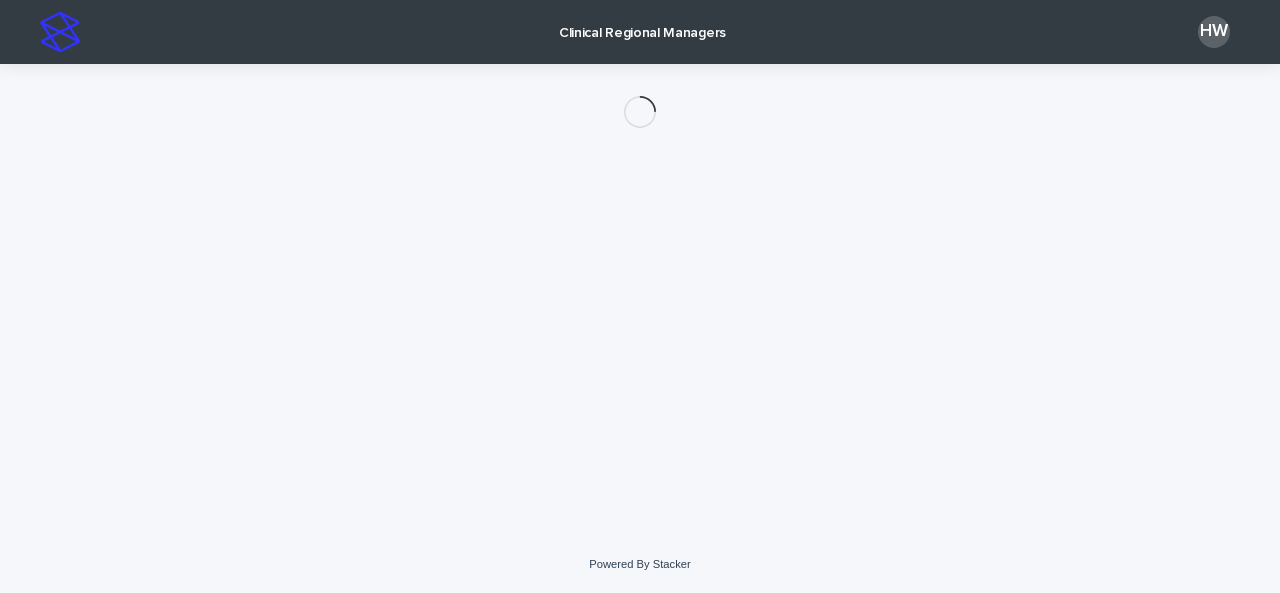 scroll, scrollTop: 0, scrollLeft: 0, axis: both 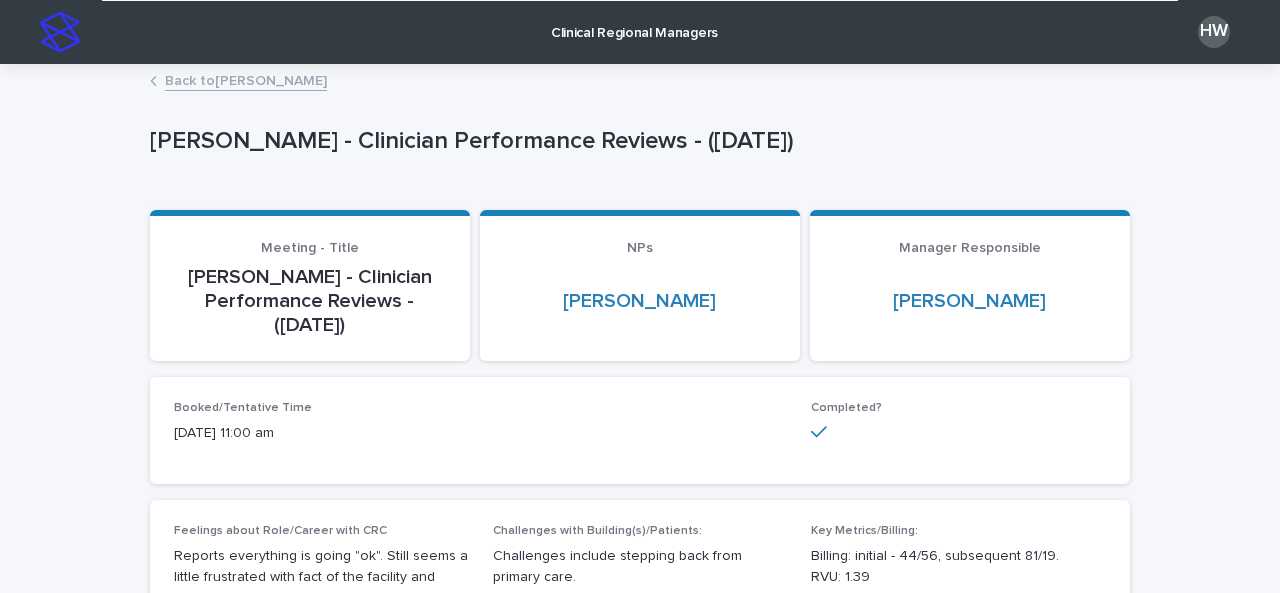 click on "Back to  [PERSON_NAME]" at bounding box center (246, 79) 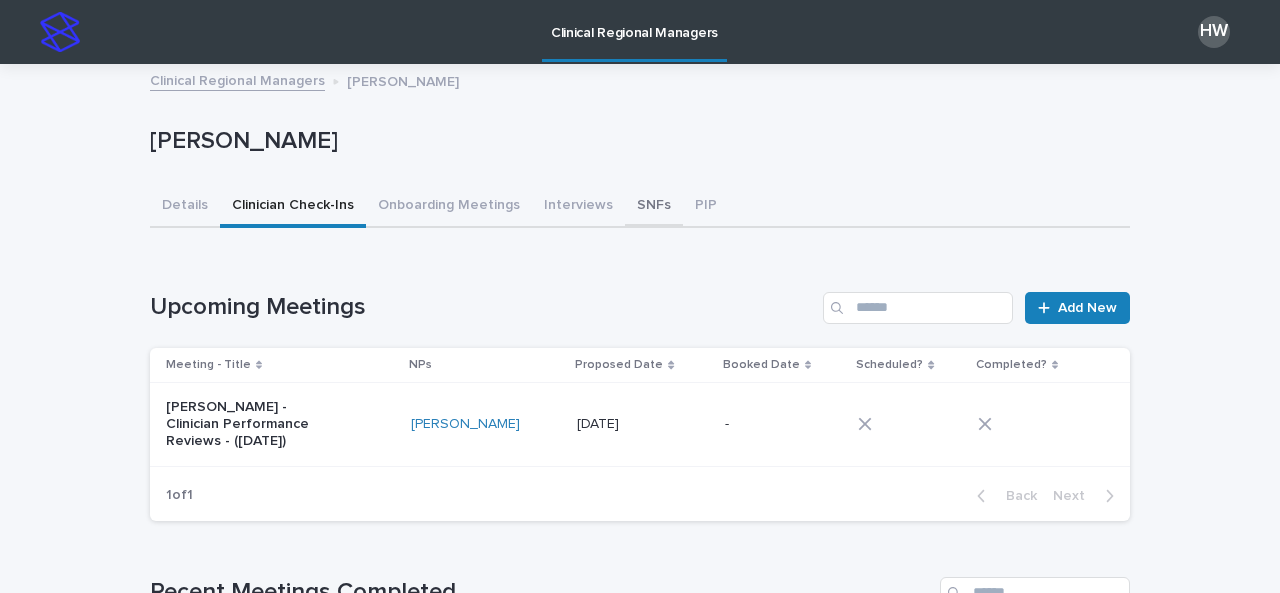 click on "SNFs" at bounding box center [654, 207] 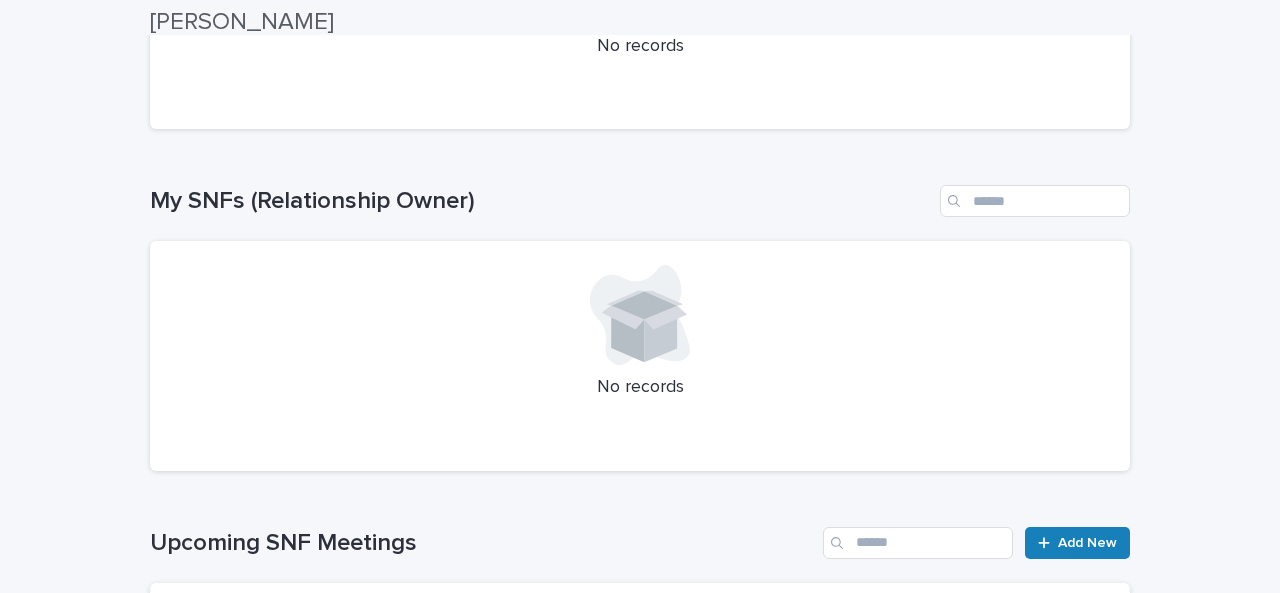 scroll, scrollTop: 0, scrollLeft: 0, axis: both 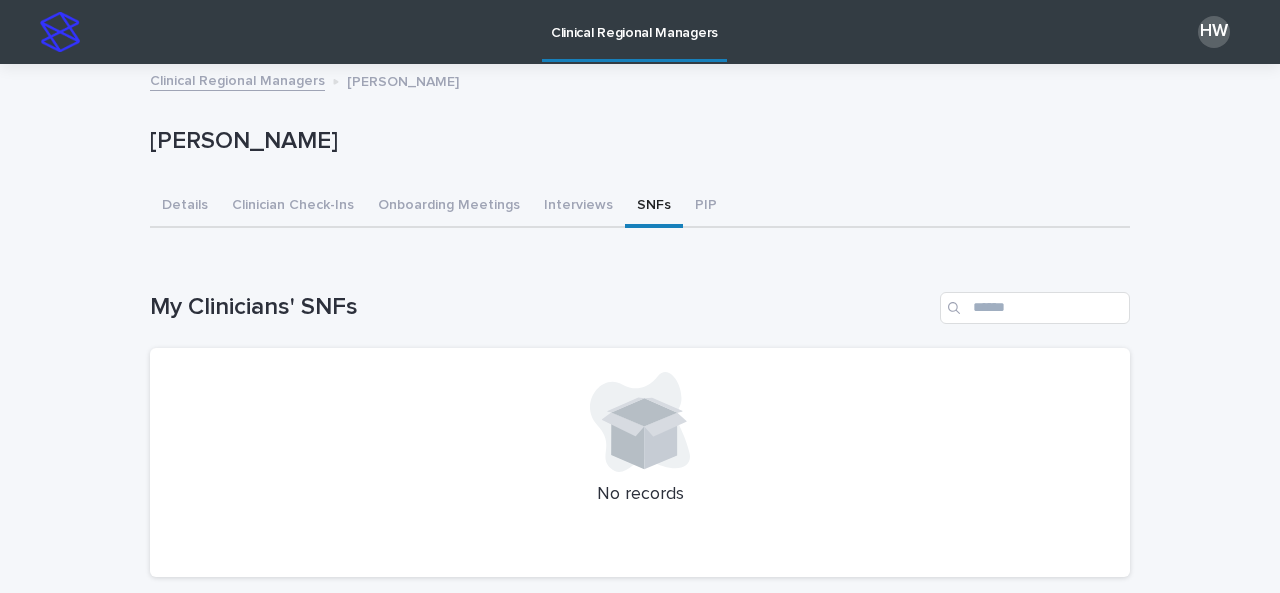click on "Clinical Regional Managers" at bounding box center [237, 79] 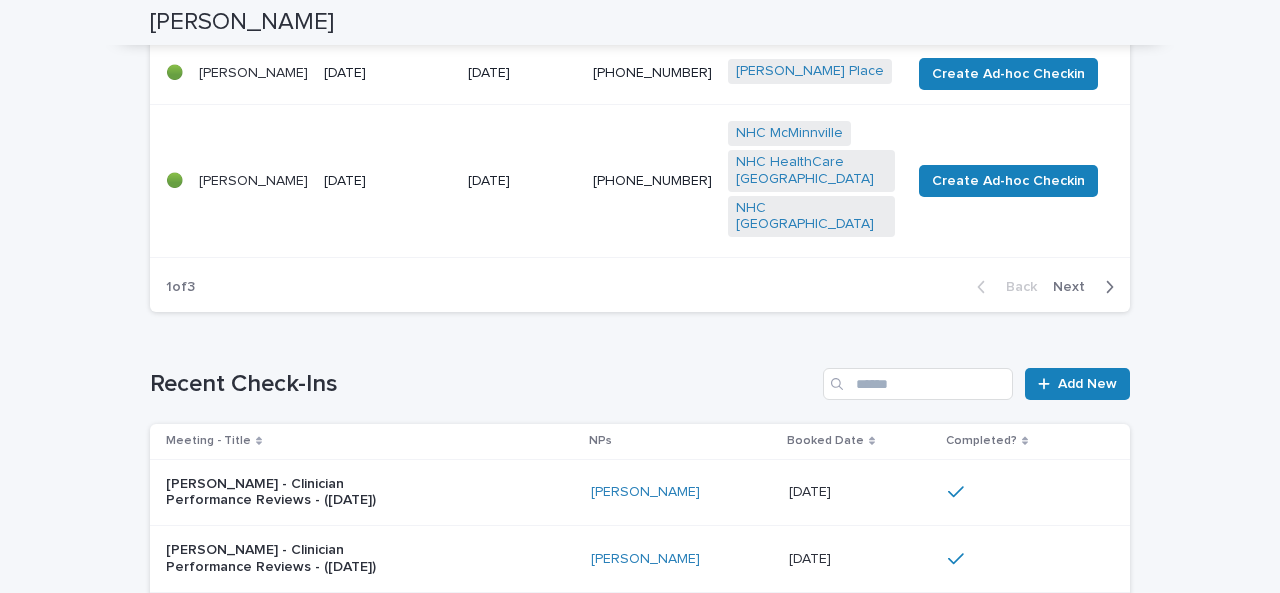 scroll, scrollTop: 1579, scrollLeft: 0, axis: vertical 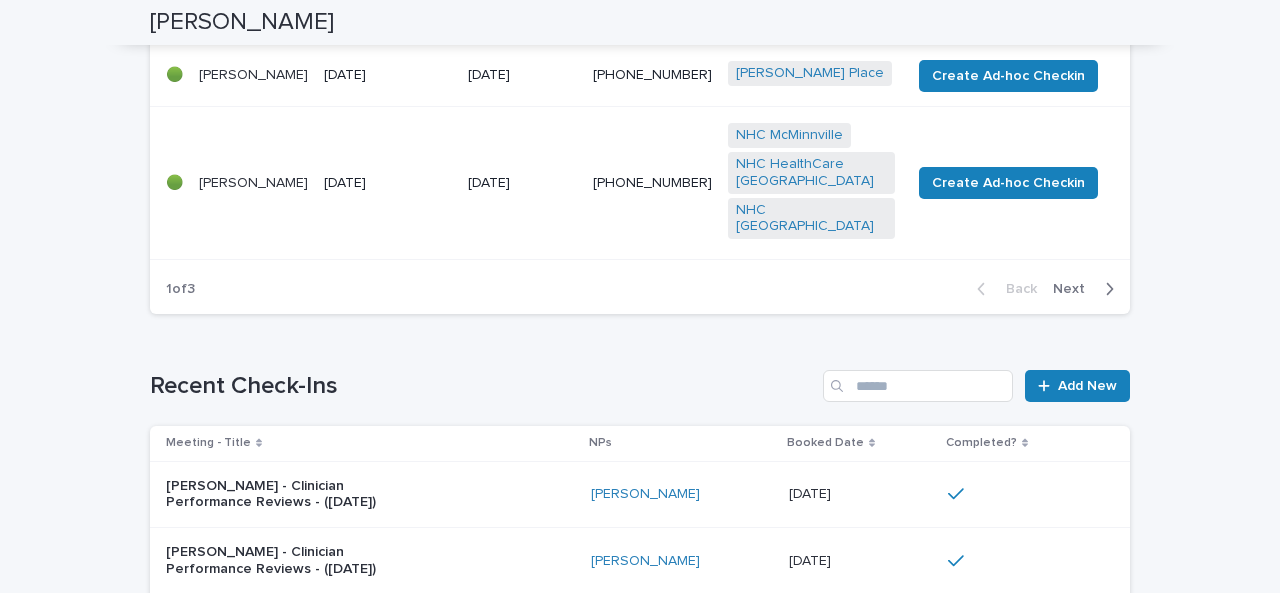 click on "Next" at bounding box center [1075, 289] 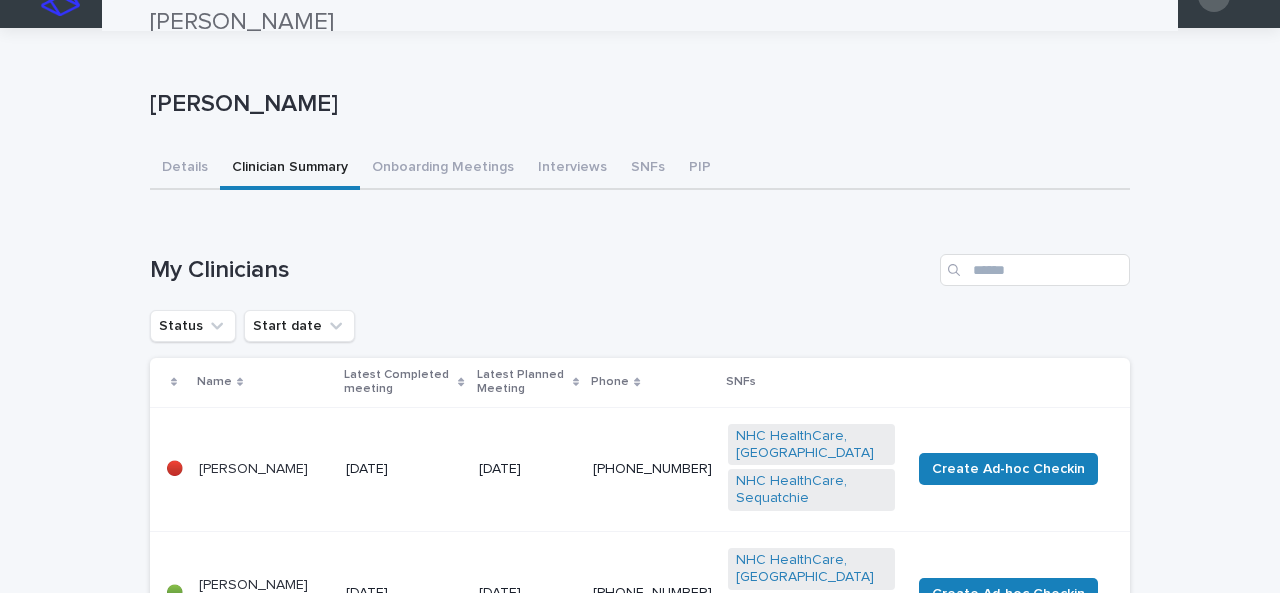 scroll, scrollTop: 0, scrollLeft: 0, axis: both 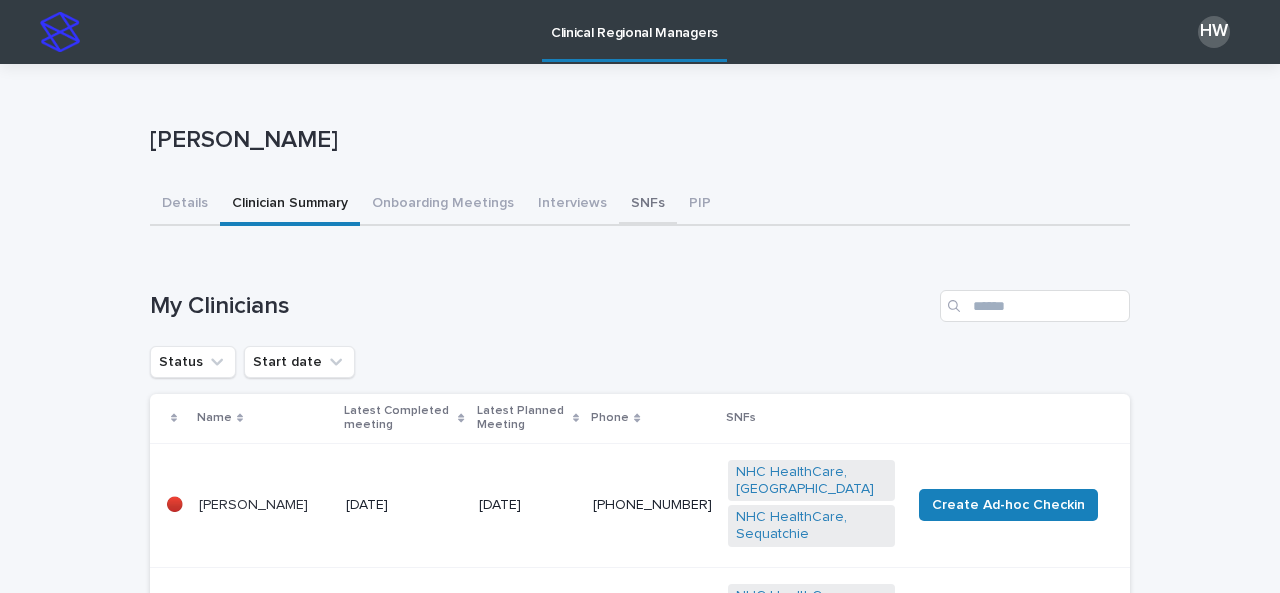 drag, startPoint x: 620, startPoint y: 209, endPoint x: 607, endPoint y: 211, distance: 13.152946 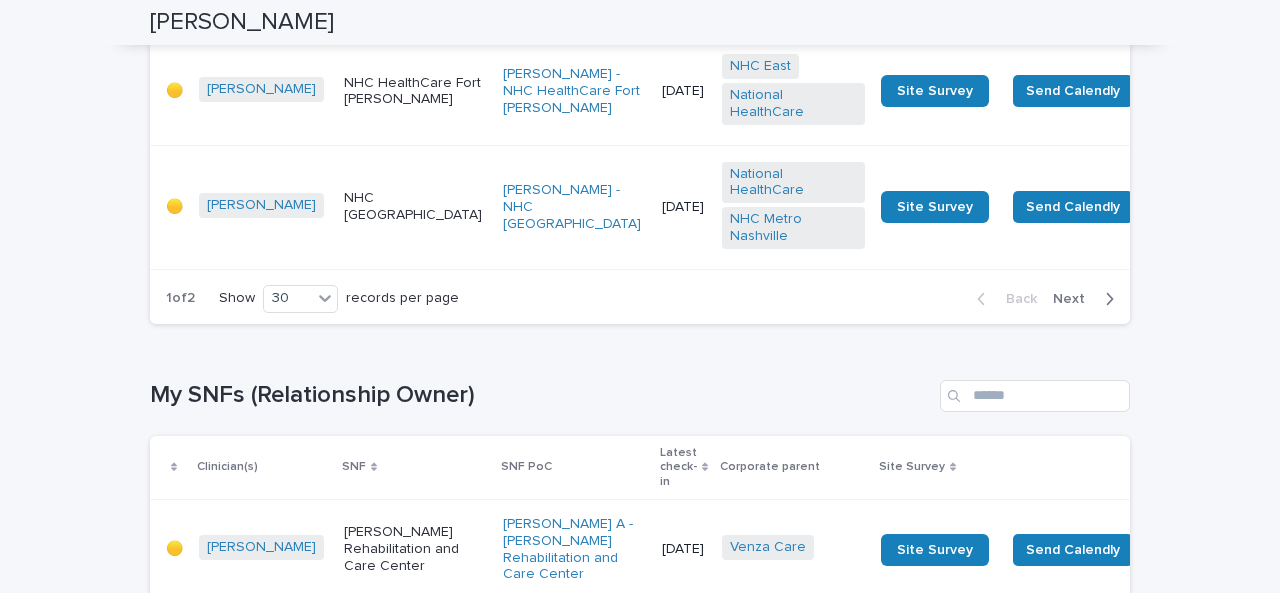 scroll, scrollTop: 3561, scrollLeft: 0, axis: vertical 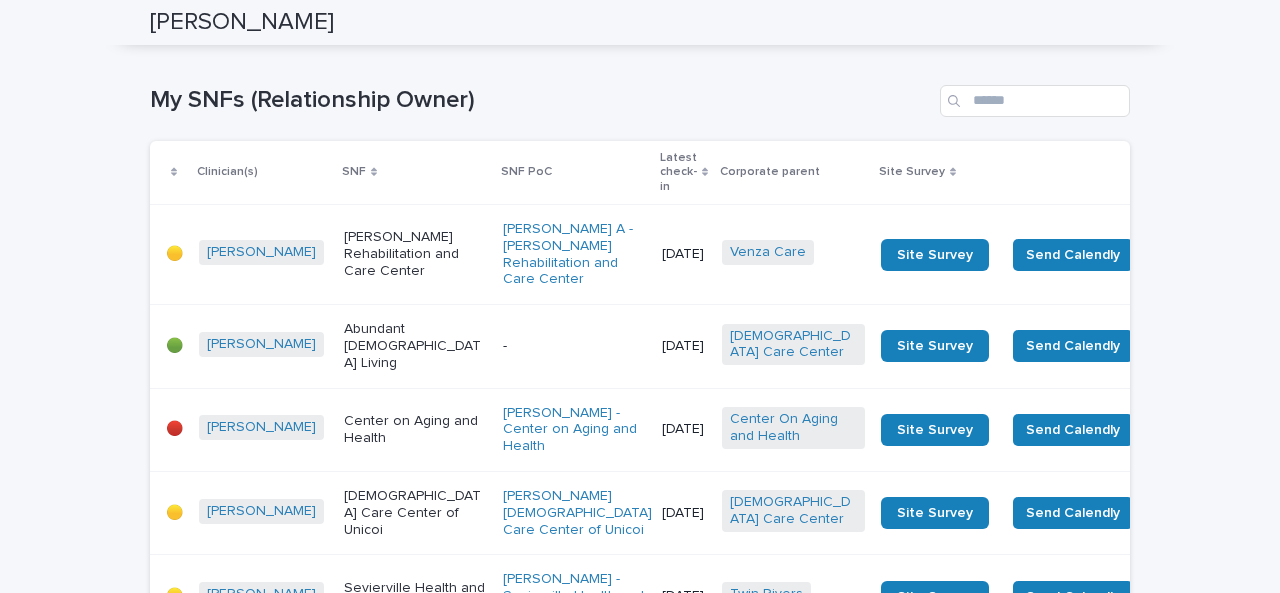 click on "Next" at bounding box center [1075, 4] 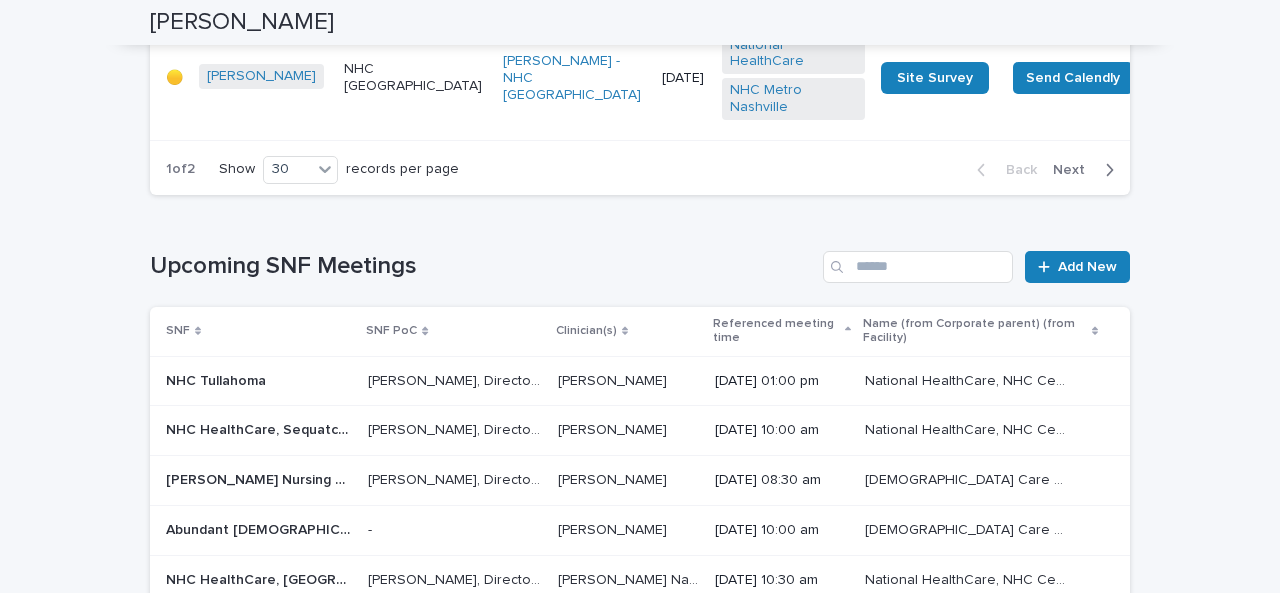 scroll, scrollTop: 5507, scrollLeft: 0, axis: vertical 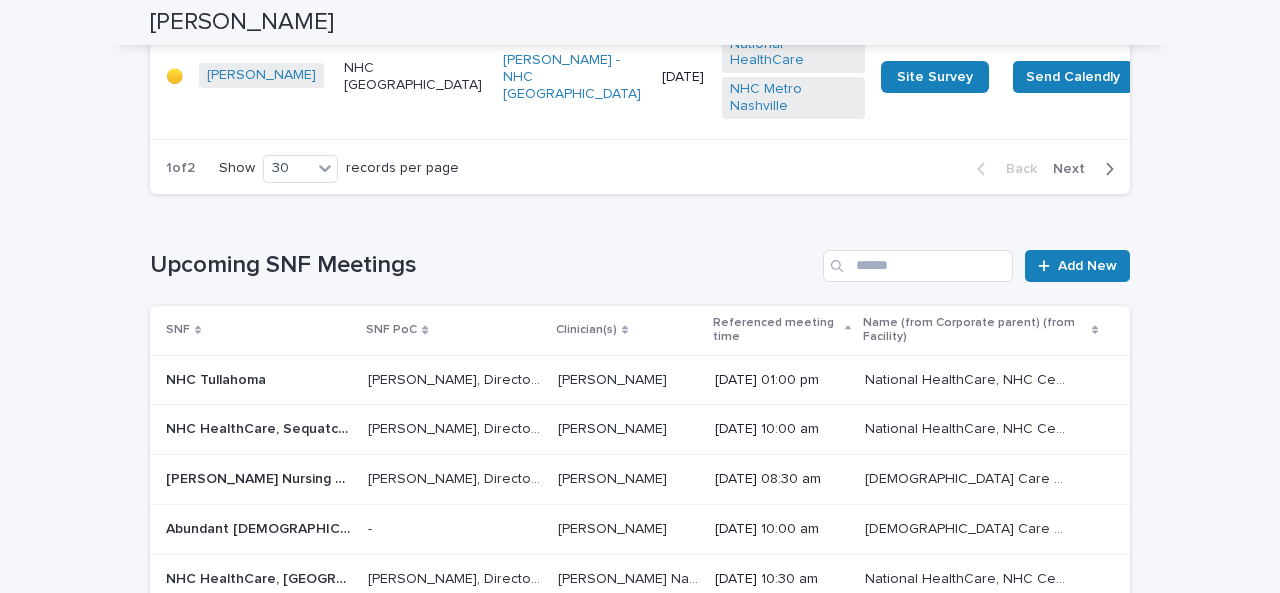 click on "Next" at bounding box center (1075, 169) 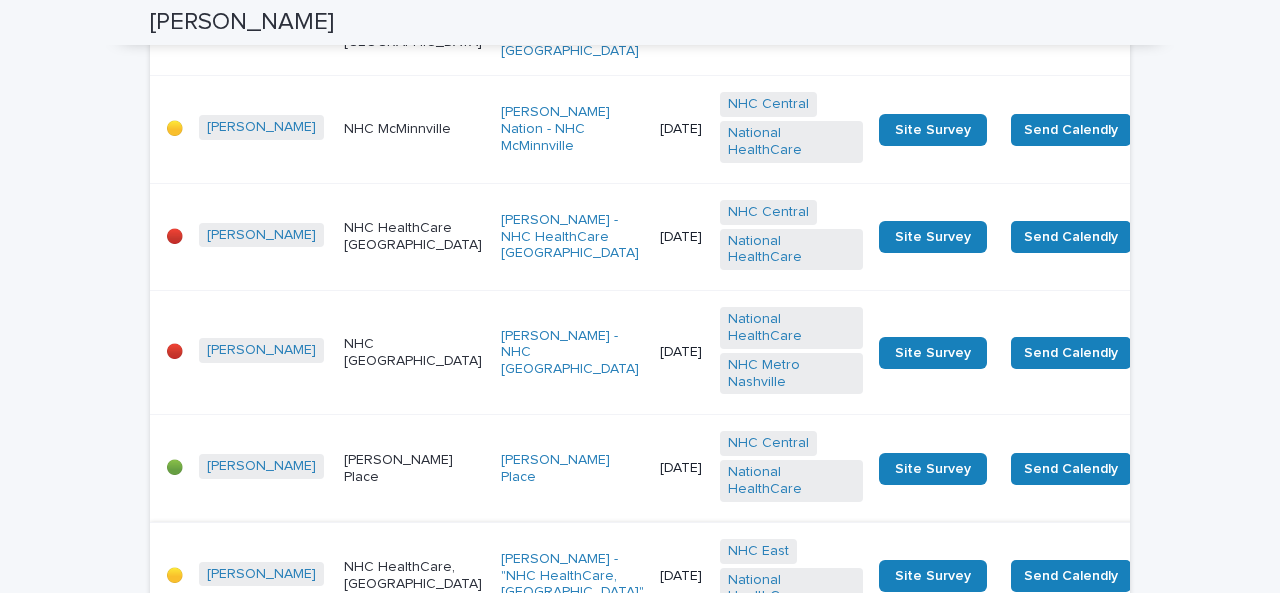 scroll, scrollTop: 2001, scrollLeft: 0, axis: vertical 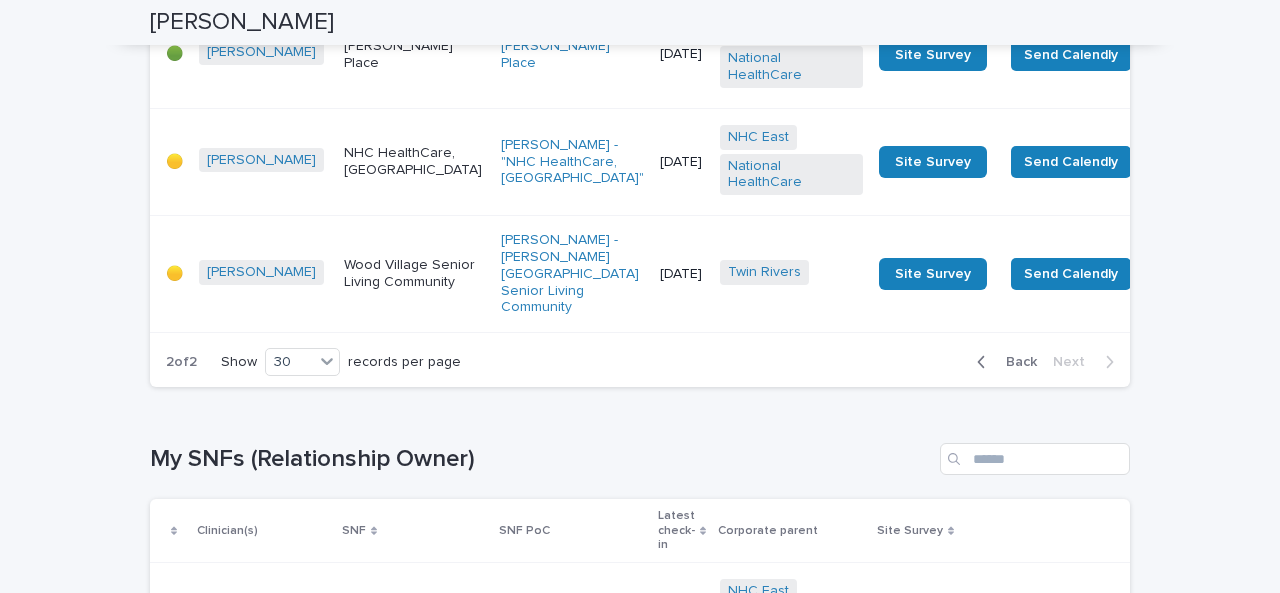 click on "Back" at bounding box center (1015, 362) 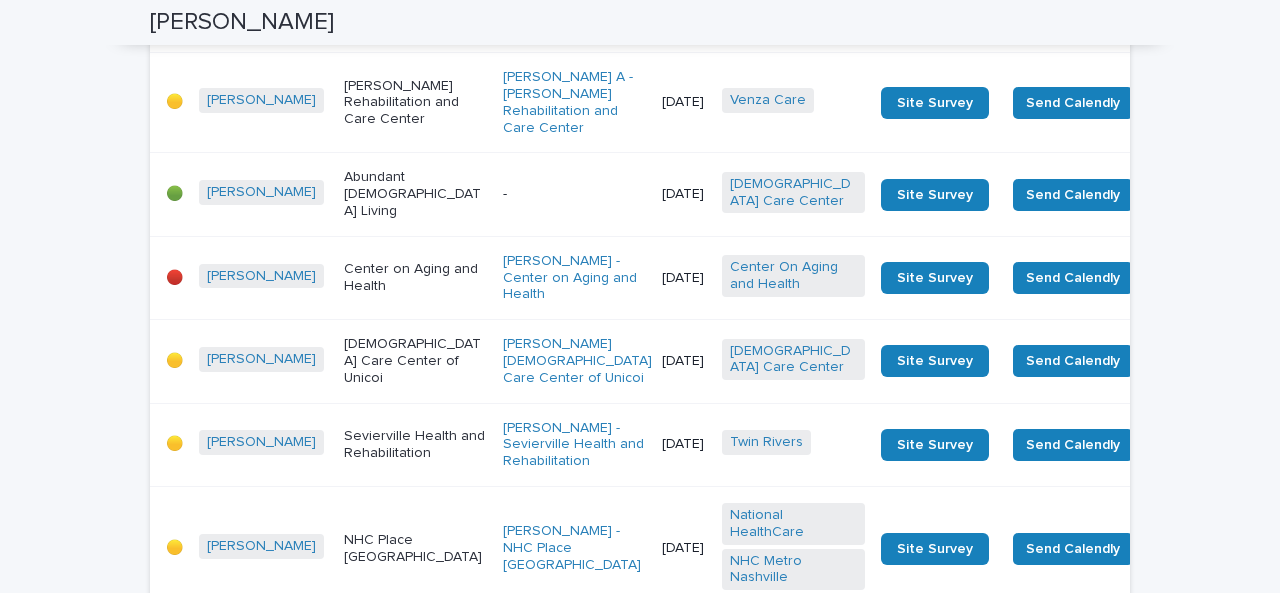 scroll, scrollTop: 0, scrollLeft: 0, axis: both 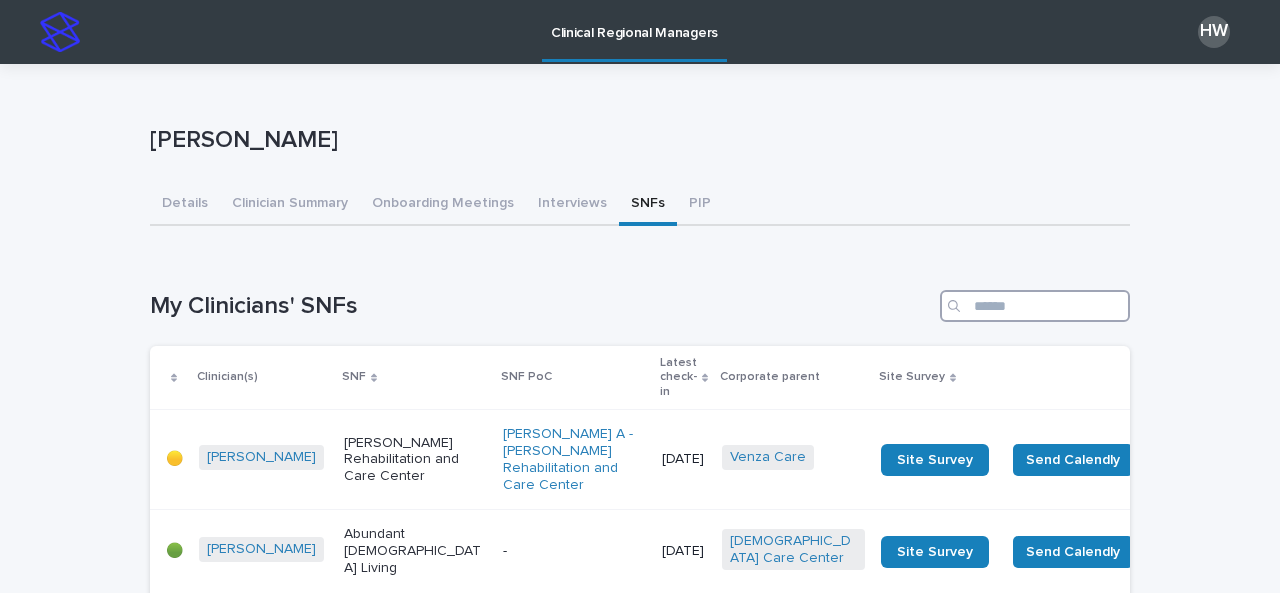 click at bounding box center [1035, 306] 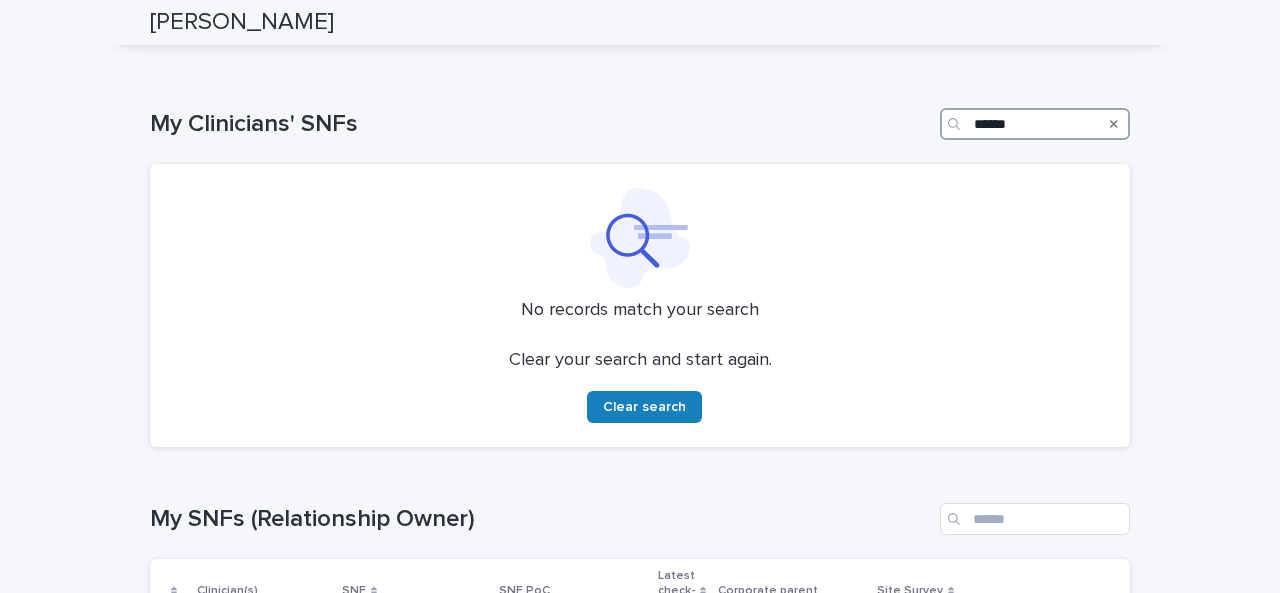scroll, scrollTop: 150, scrollLeft: 0, axis: vertical 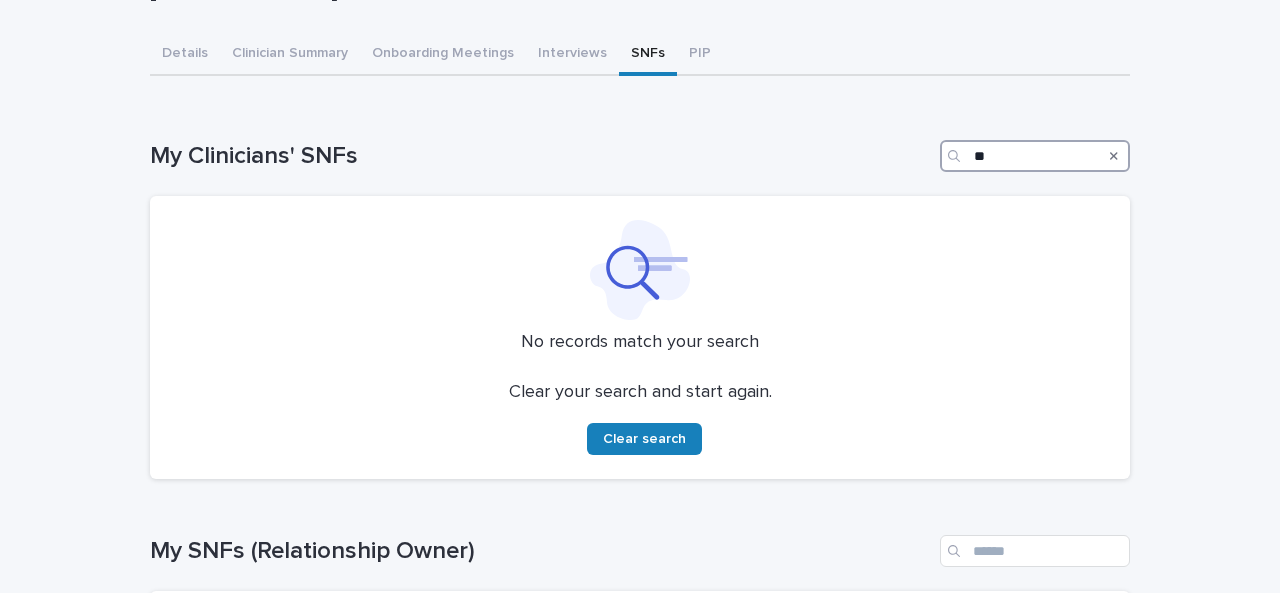 type on "*" 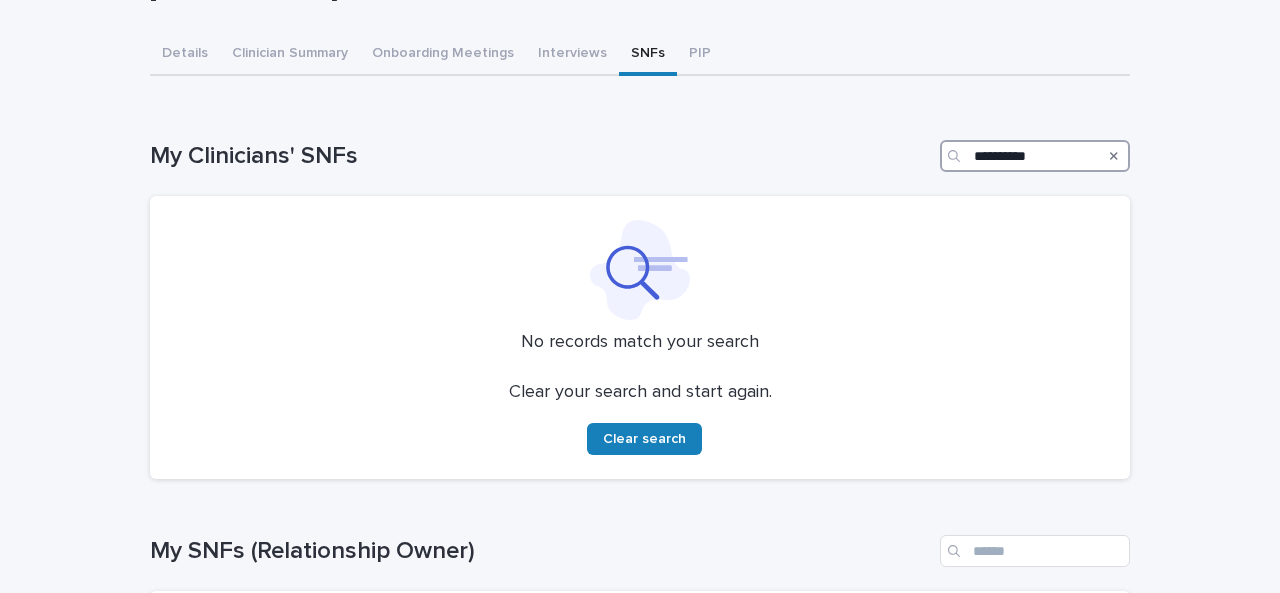 type on "**********" 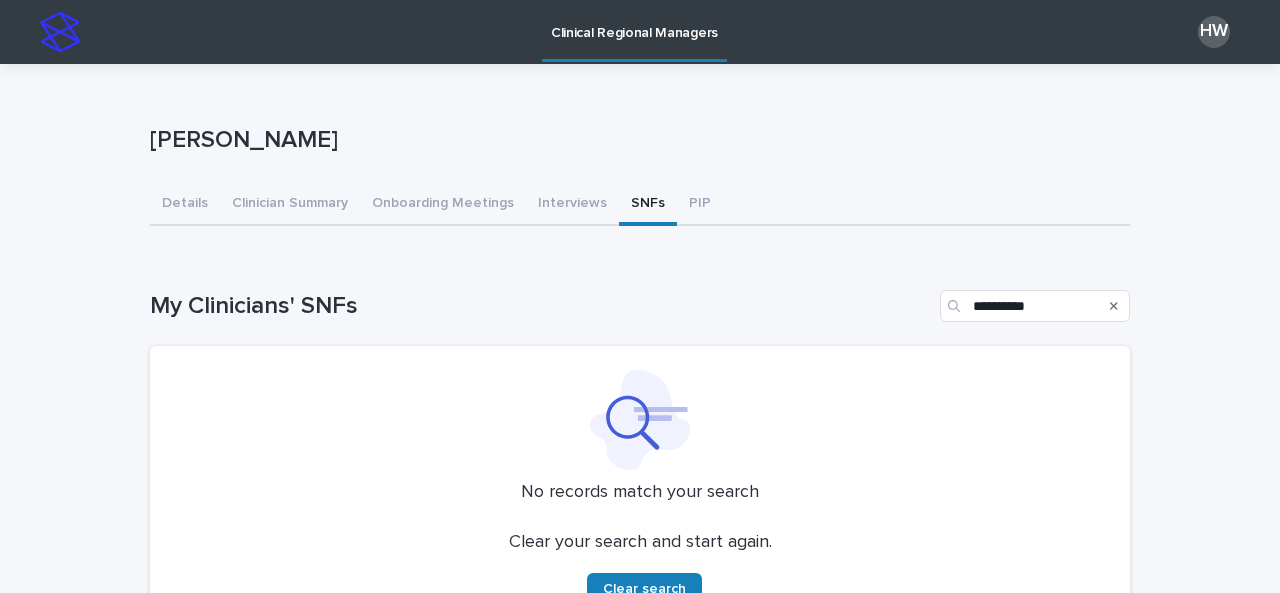 click on "SNFs" at bounding box center (648, 205) 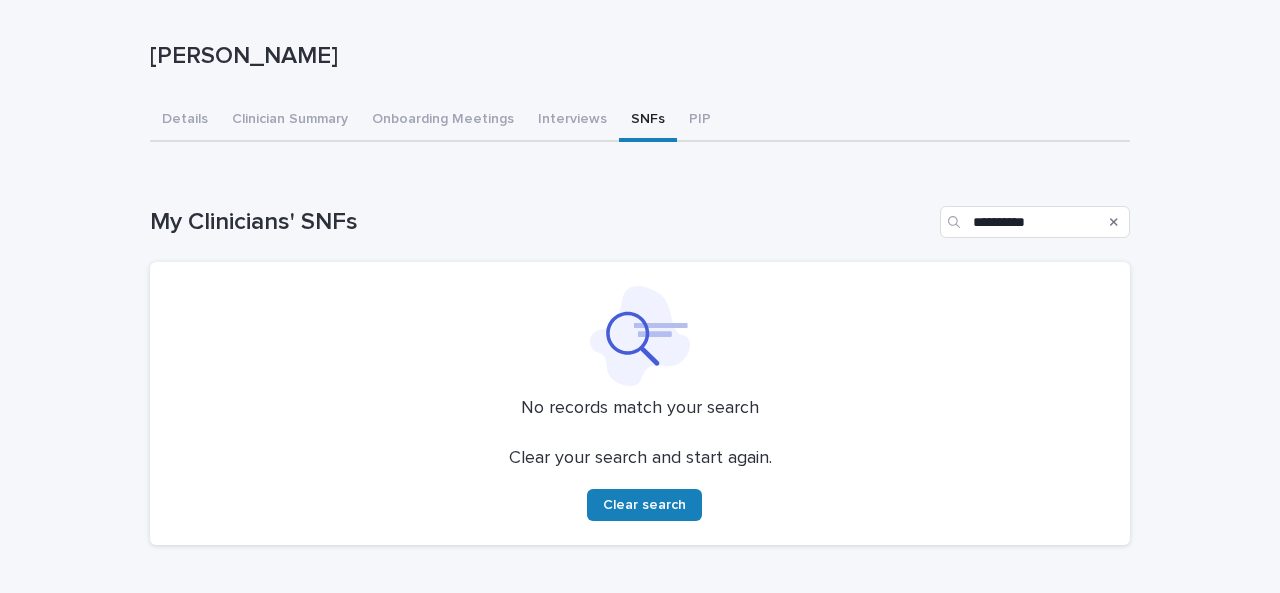scroll, scrollTop: 103, scrollLeft: 0, axis: vertical 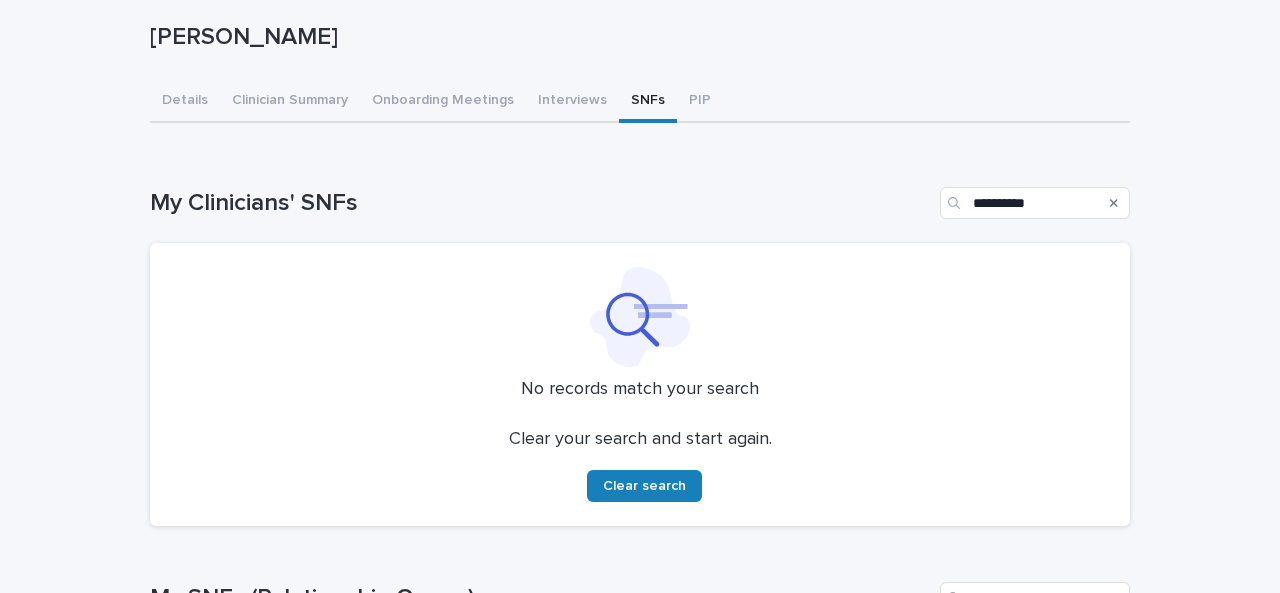 click 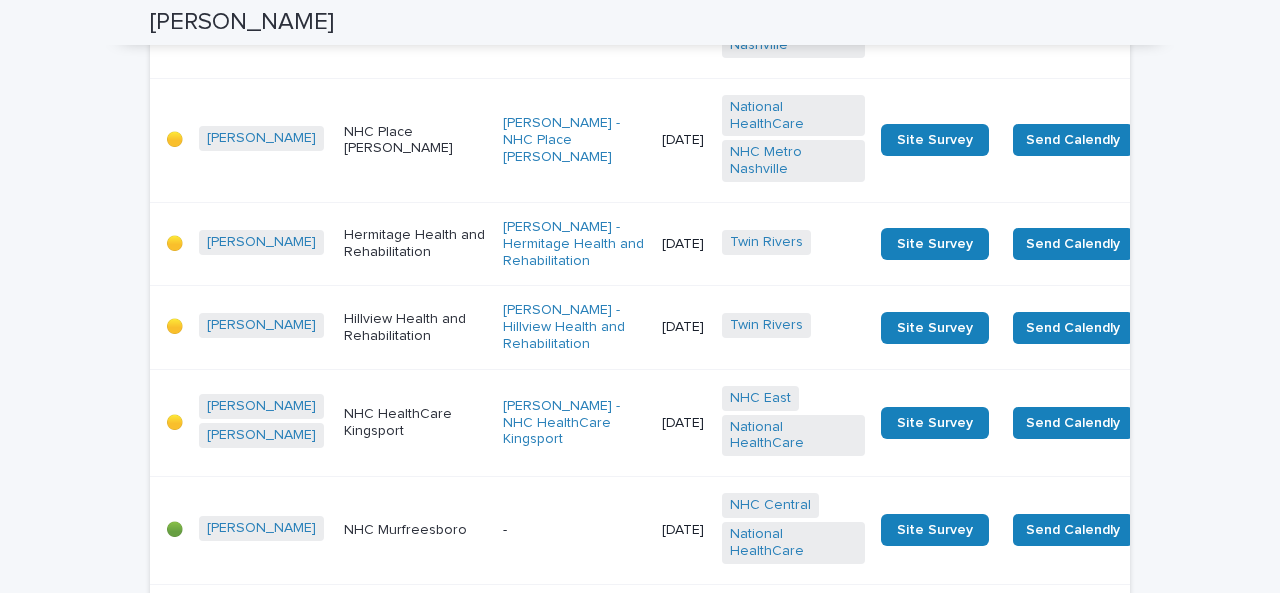 scroll, scrollTop: 2075, scrollLeft: 0, axis: vertical 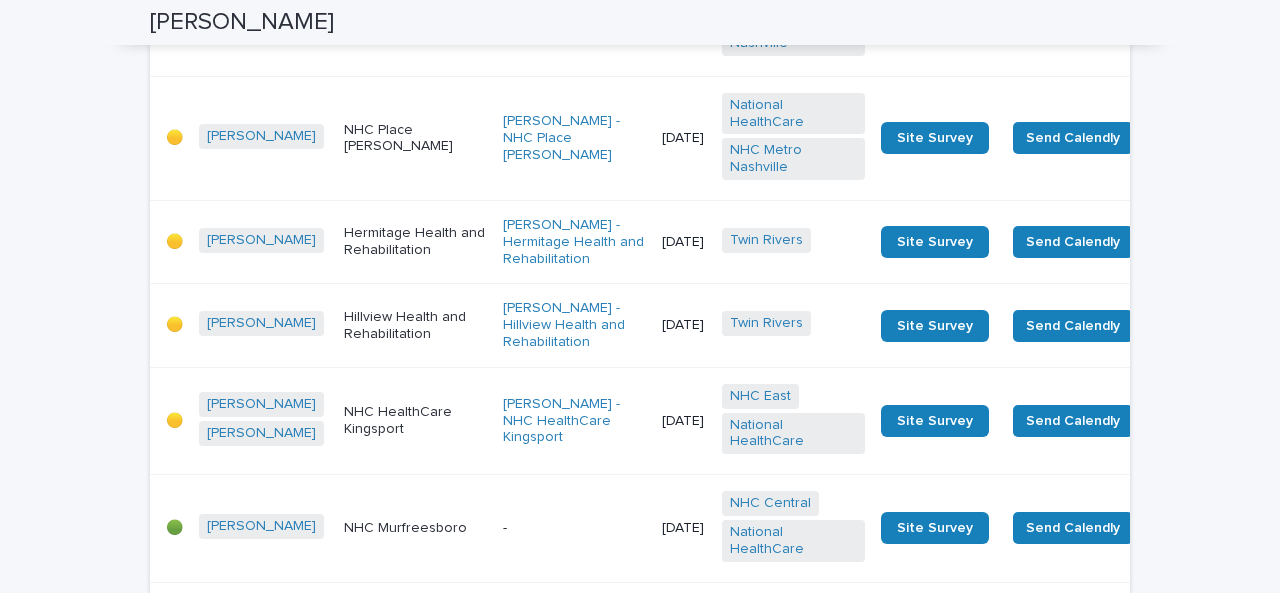 click on "NHC HealthCare Franklin" at bounding box center [415, 14] 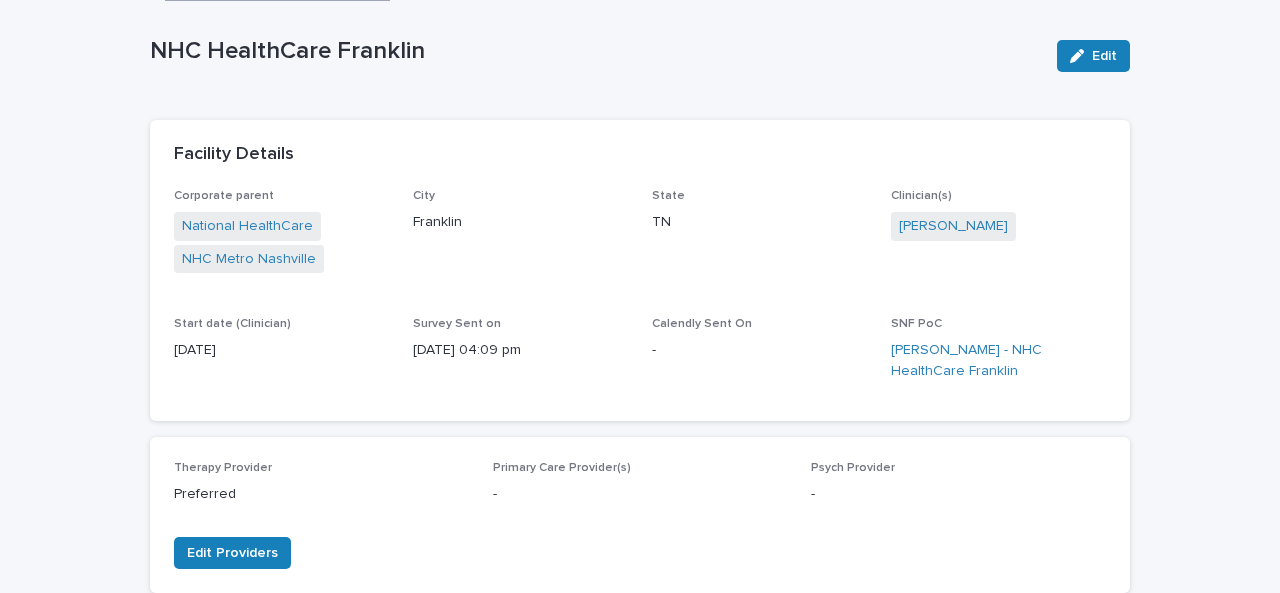 scroll, scrollTop: 0, scrollLeft: 0, axis: both 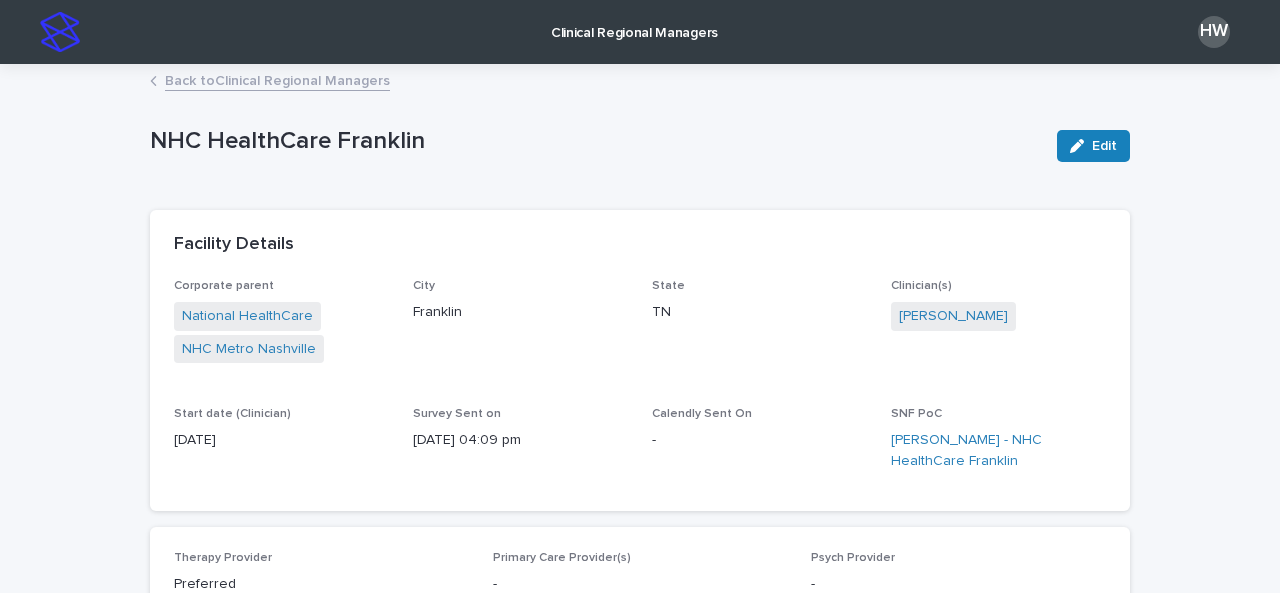 click on "Clinical Regional Managers" at bounding box center [634, 21] 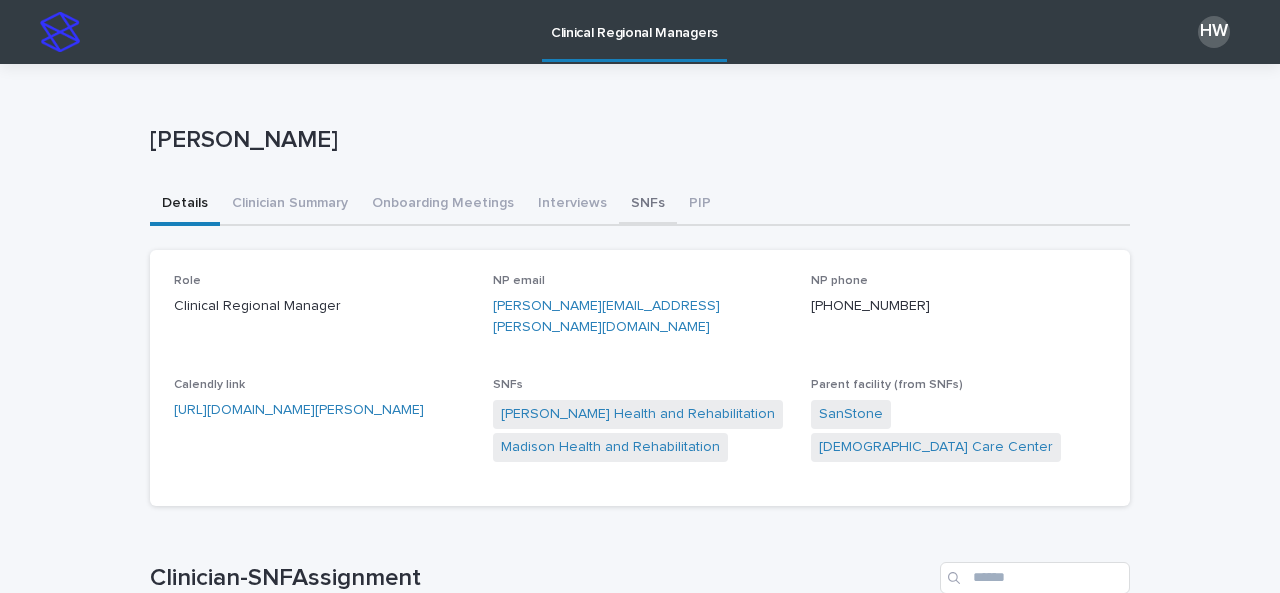 click on "SNFs" at bounding box center [648, 205] 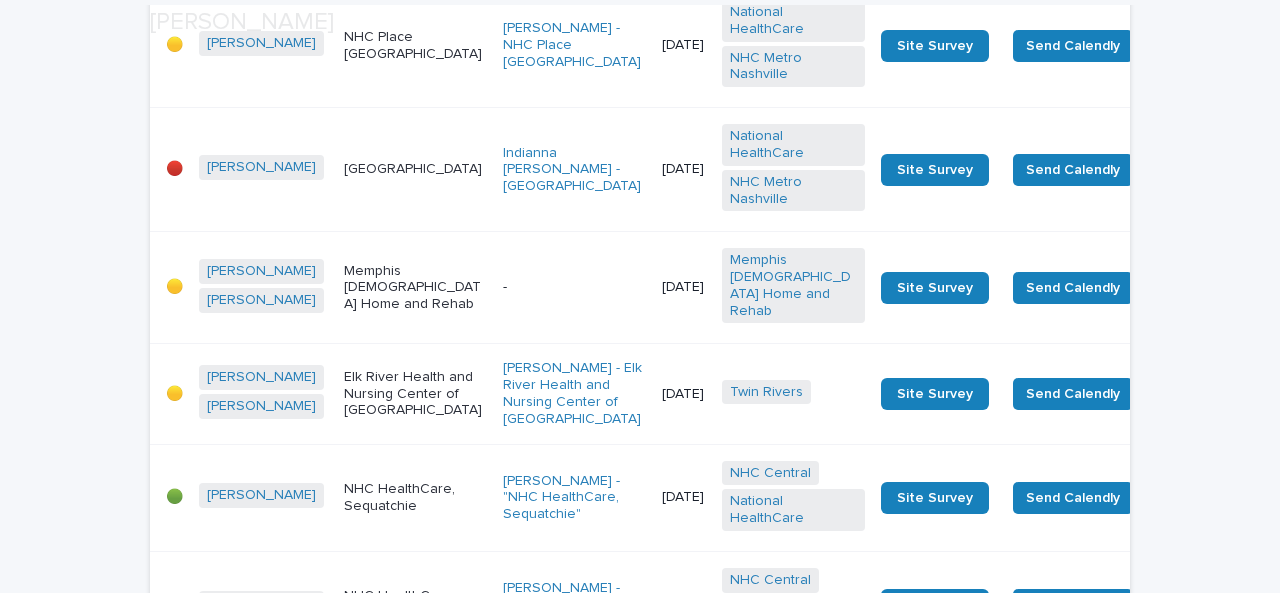 scroll, scrollTop: 938, scrollLeft: 0, axis: vertical 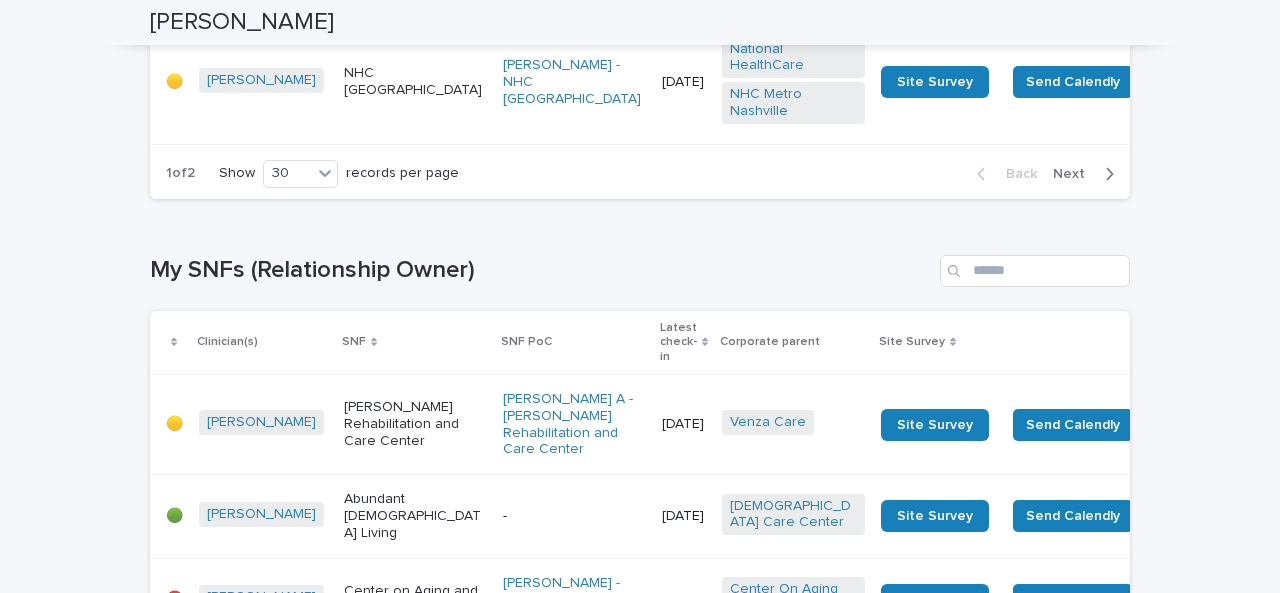 click on "Next" at bounding box center [1075, 174] 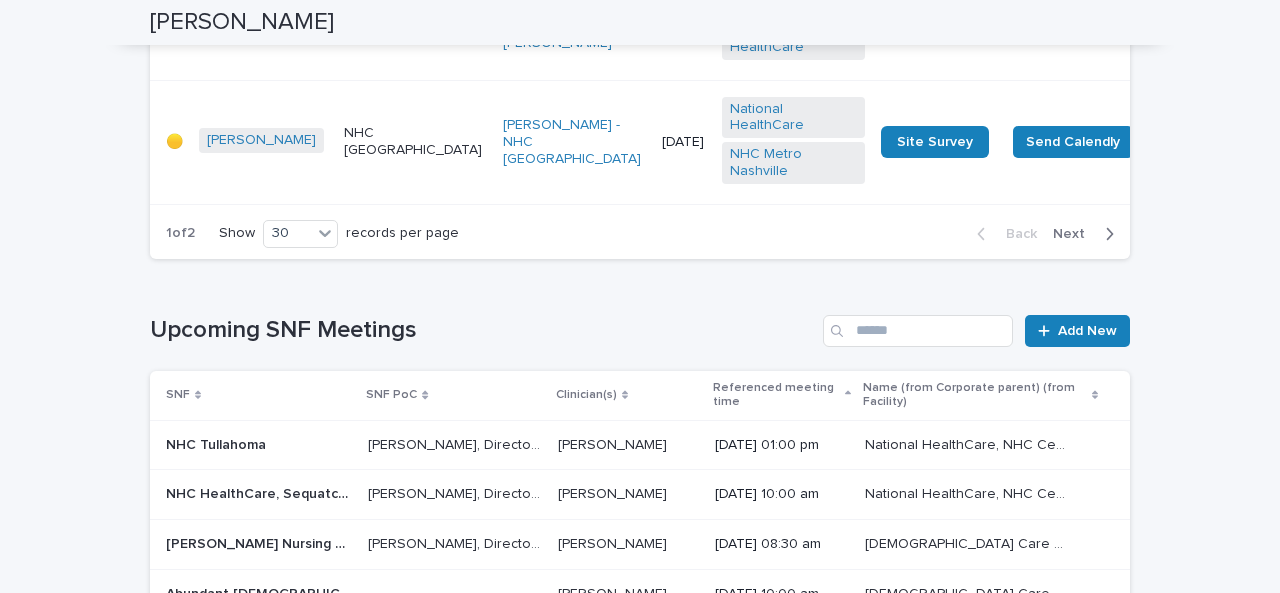 scroll, scrollTop: 5445, scrollLeft: 0, axis: vertical 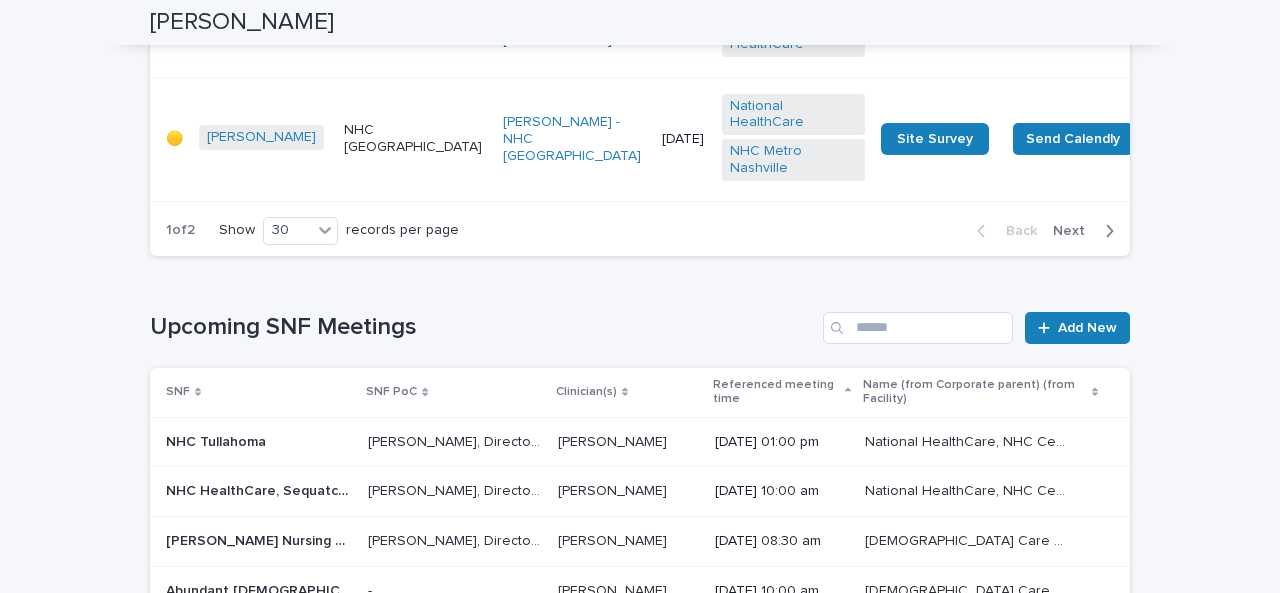 click on "Next" at bounding box center [1075, 231] 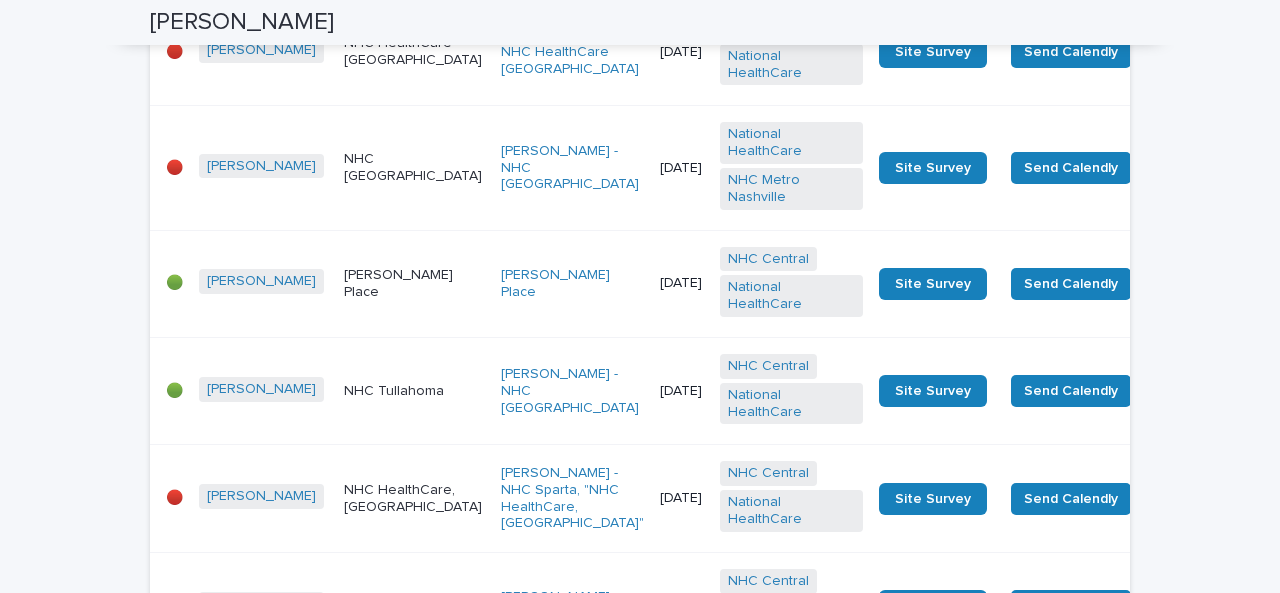 scroll, scrollTop: 4038, scrollLeft: 0, axis: vertical 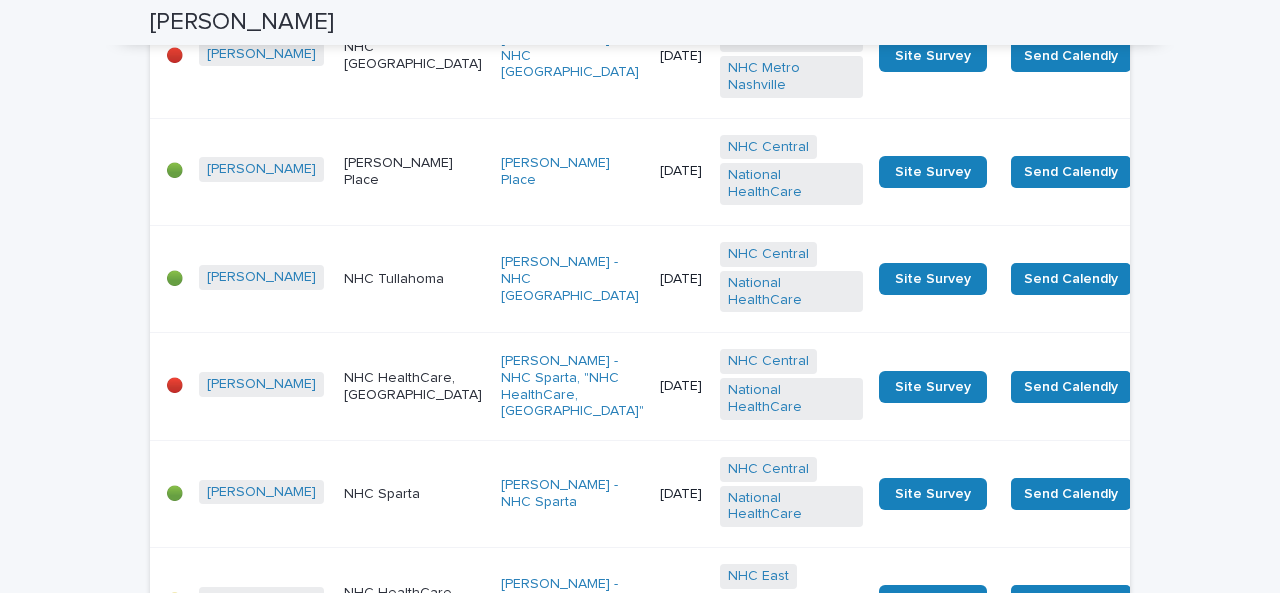 click on "NHC HealthCare, [GEOGRAPHIC_DATA]" at bounding box center [414, 385] 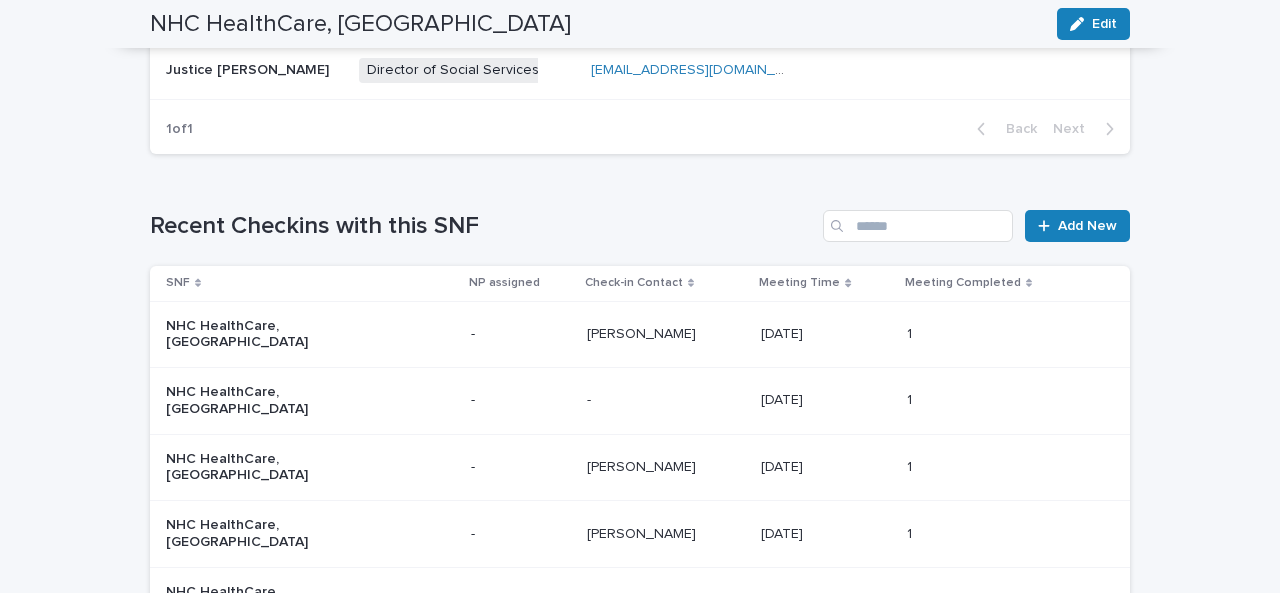 scroll, scrollTop: 1217, scrollLeft: 0, axis: vertical 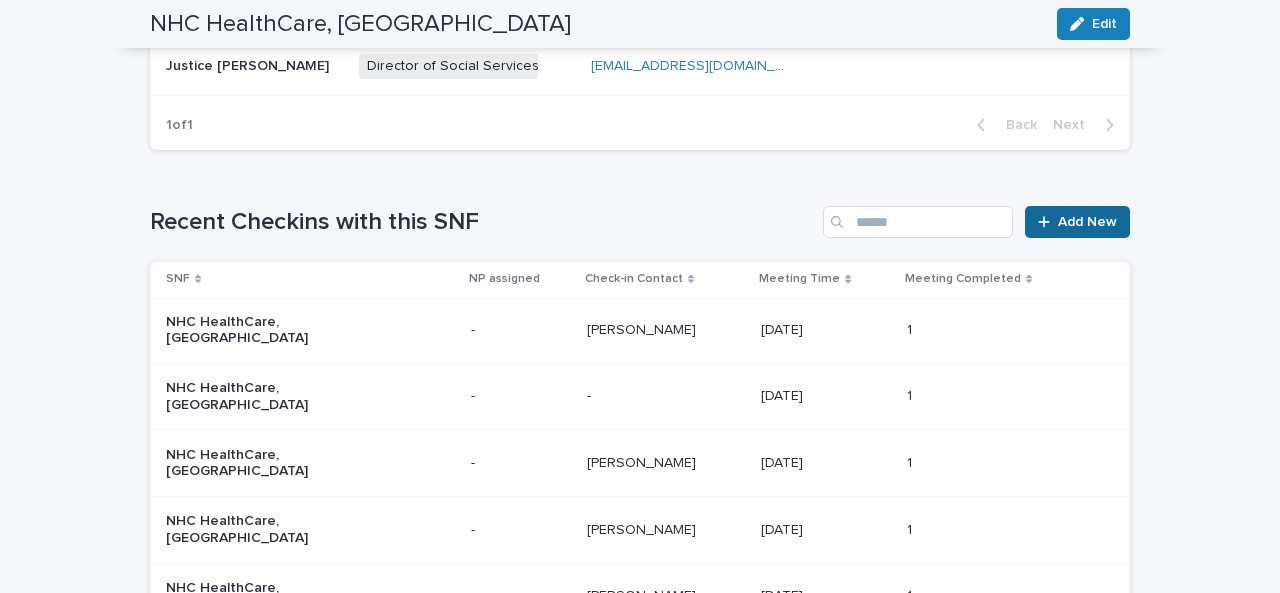 click on "Add New" at bounding box center (1087, 222) 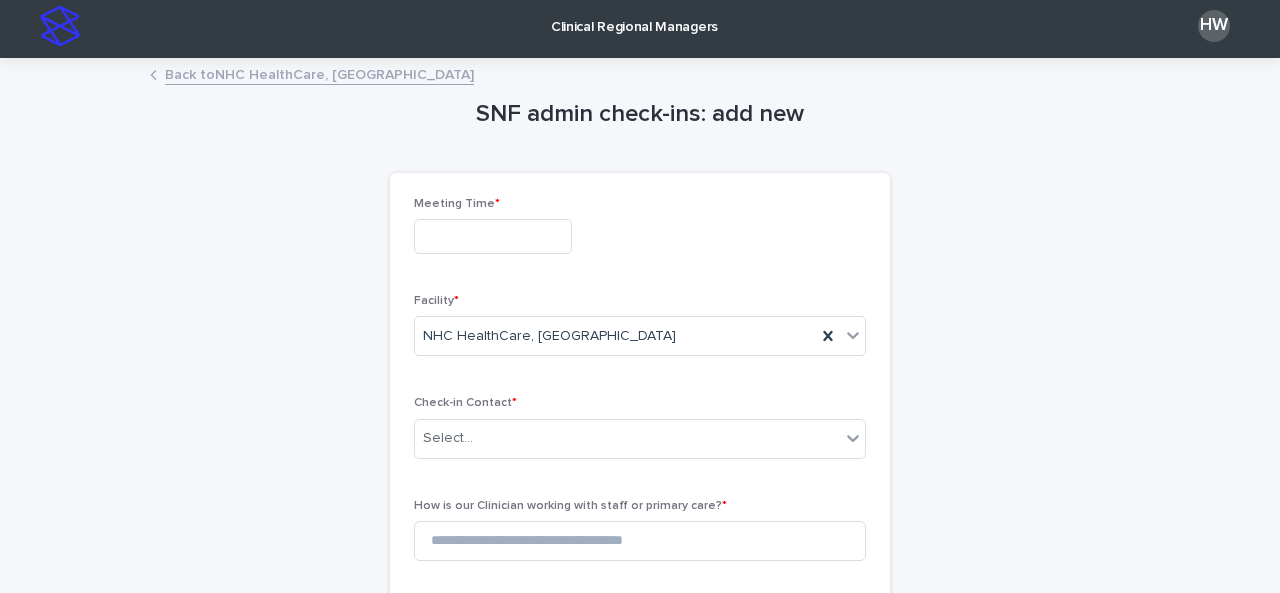 scroll, scrollTop: 0, scrollLeft: 0, axis: both 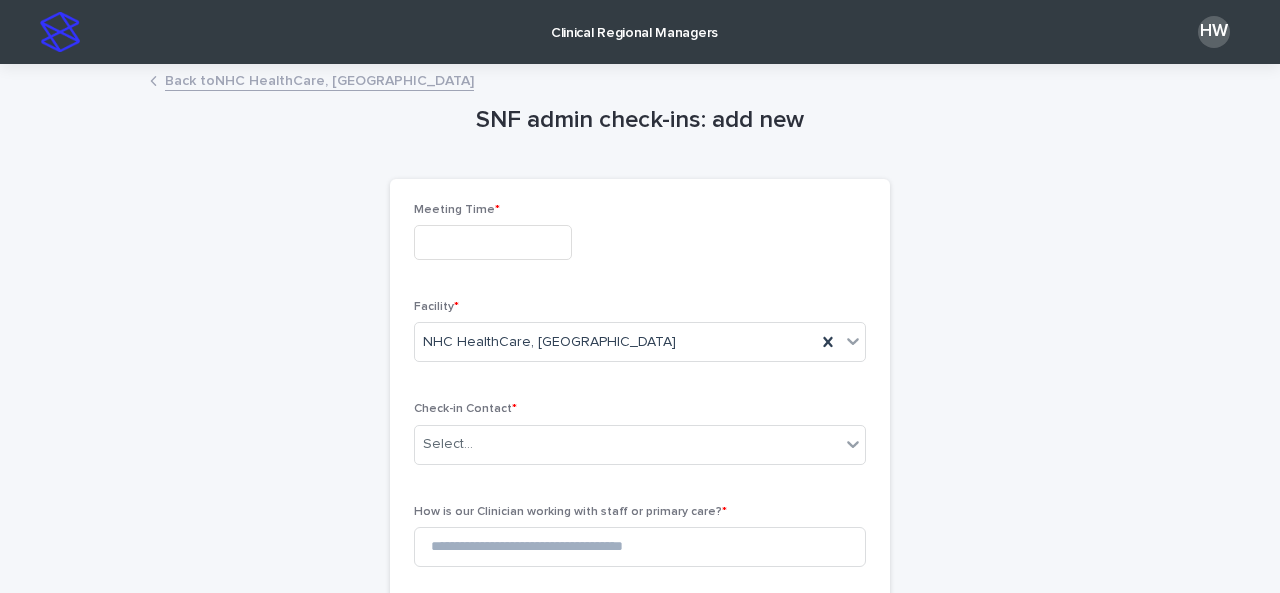 click at bounding box center [493, 242] 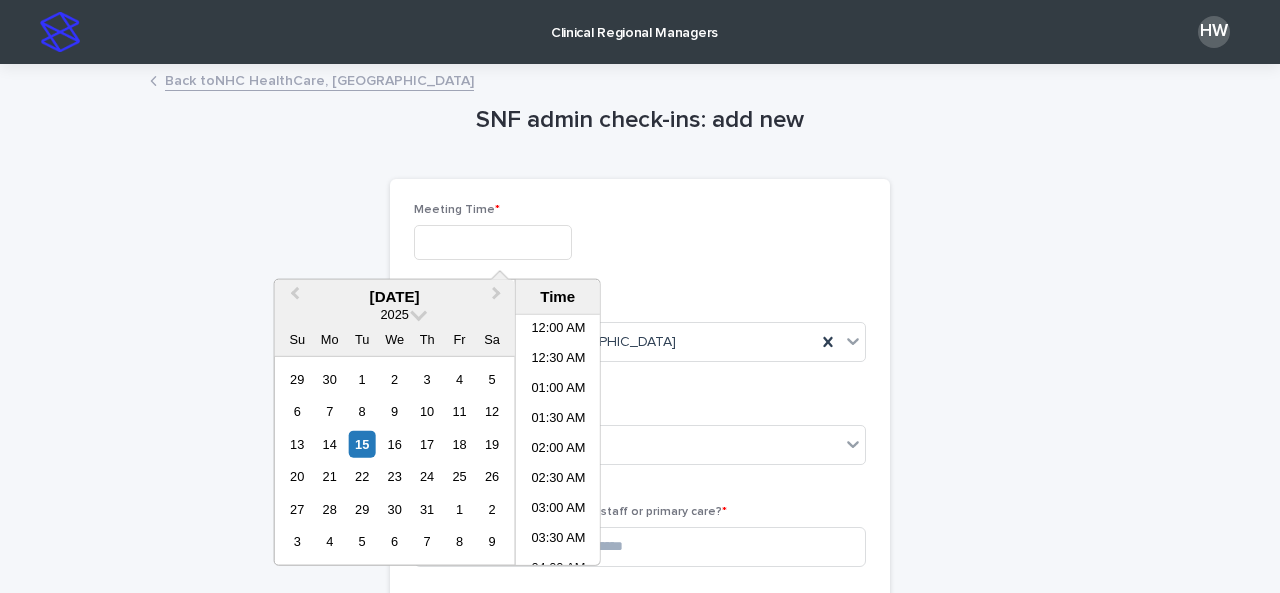 scroll, scrollTop: 700, scrollLeft: 0, axis: vertical 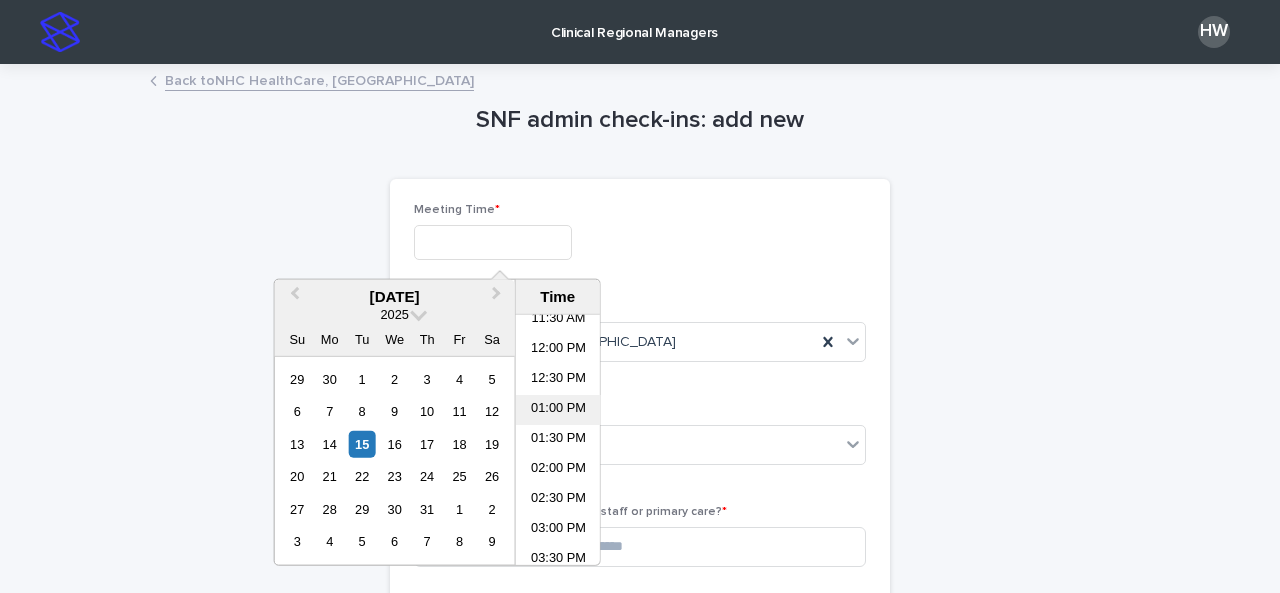 click on "01:00 PM" at bounding box center [558, 410] 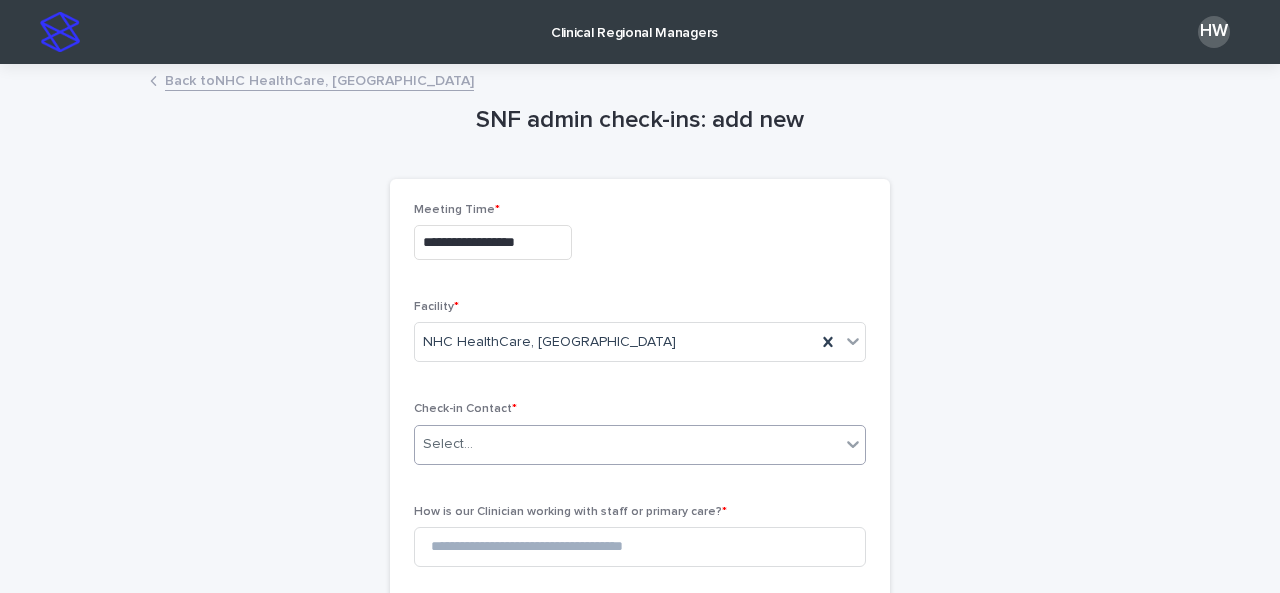click on "Select..." at bounding box center (627, 444) 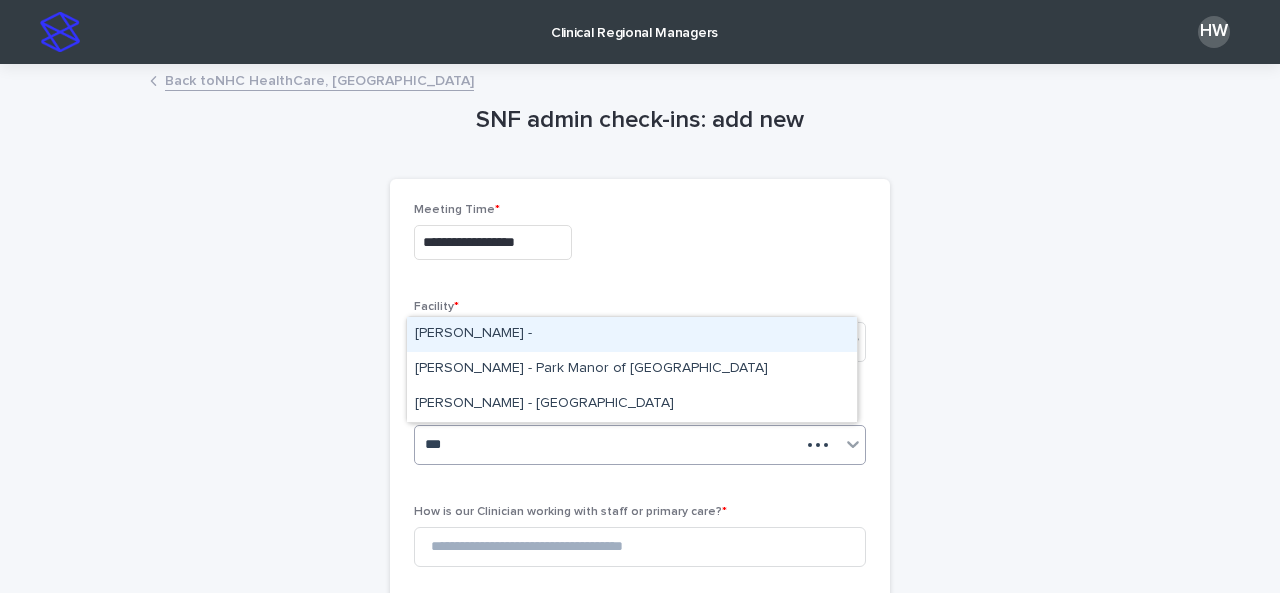 type on "****" 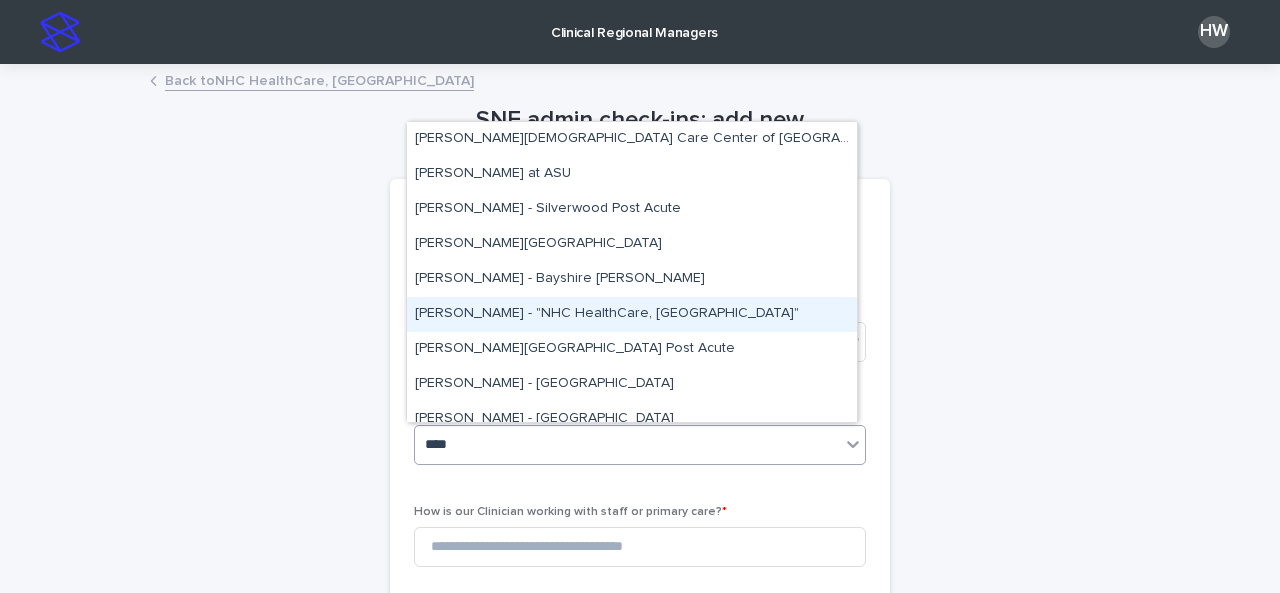 scroll, scrollTop: 155, scrollLeft: 0, axis: vertical 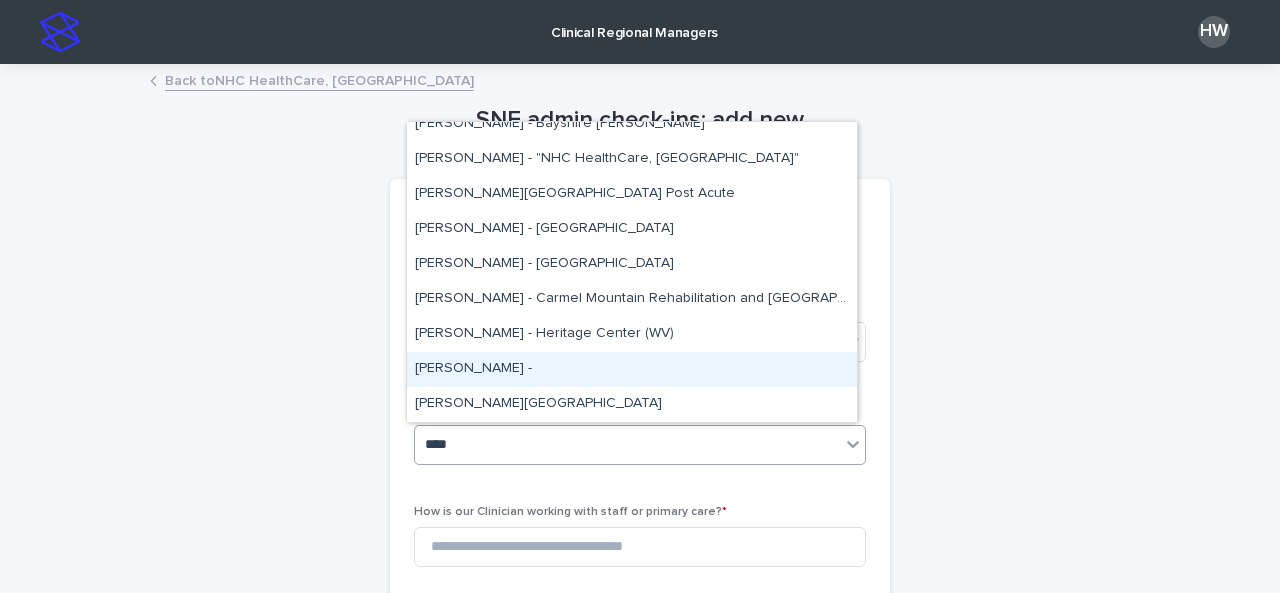click on "[PERSON_NAME] -" at bounding box center [632, 369] 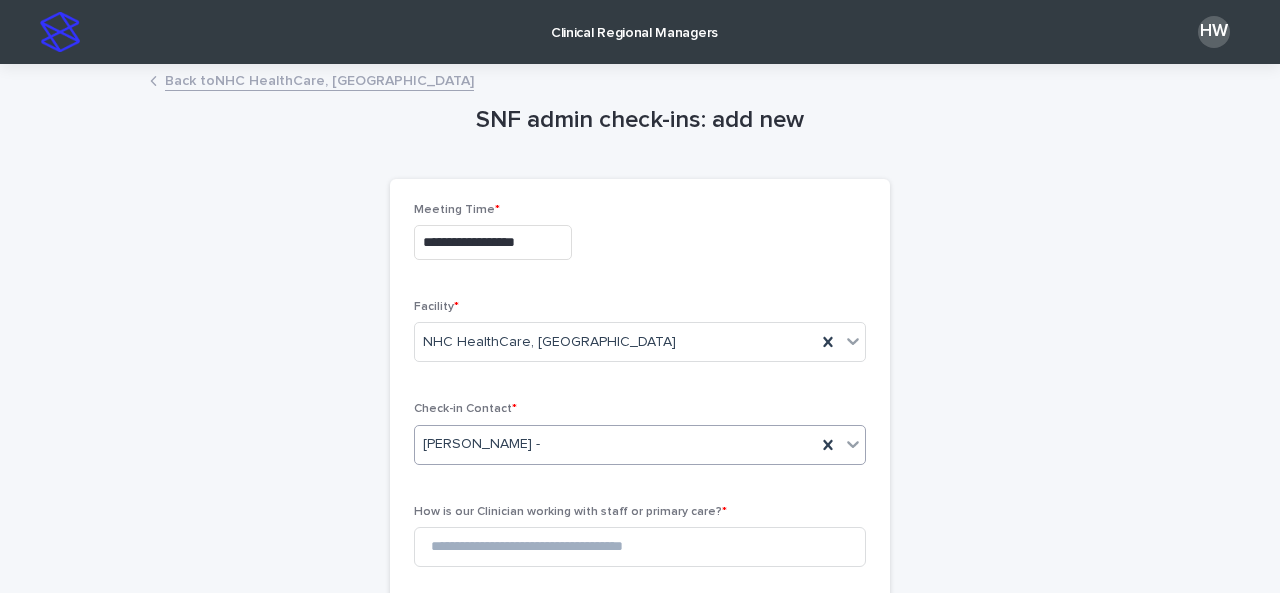 scroll, scrollTop: 304, scrollLeft: 0, axis: vertical 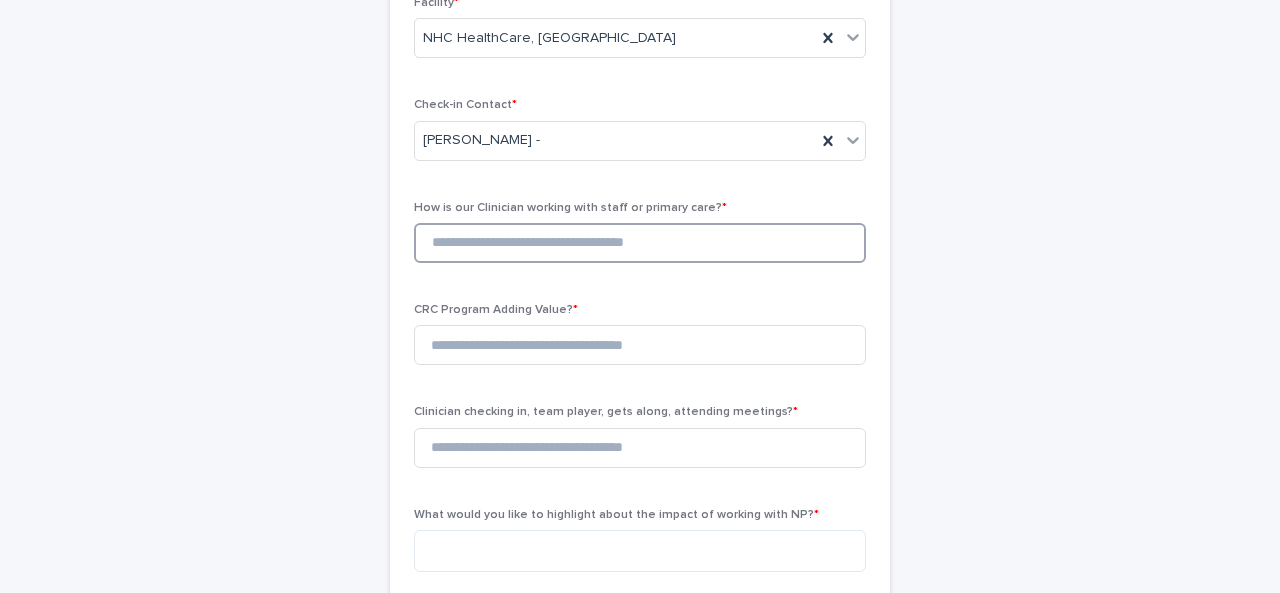 click at bounding box center (640, 243) 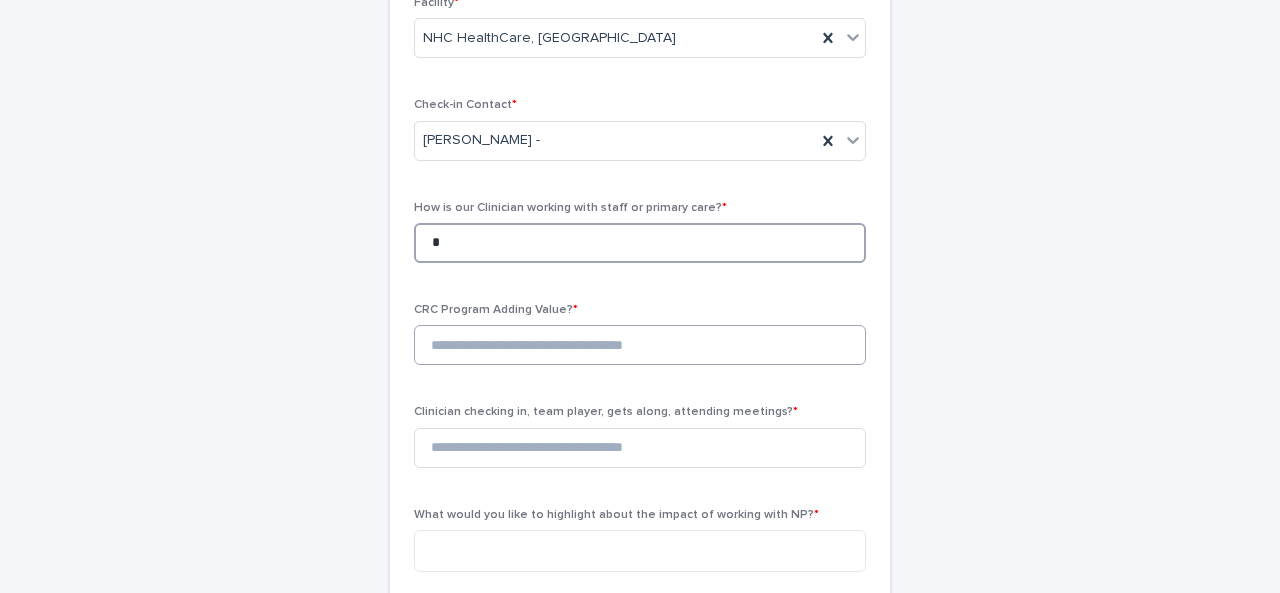 type on "*" 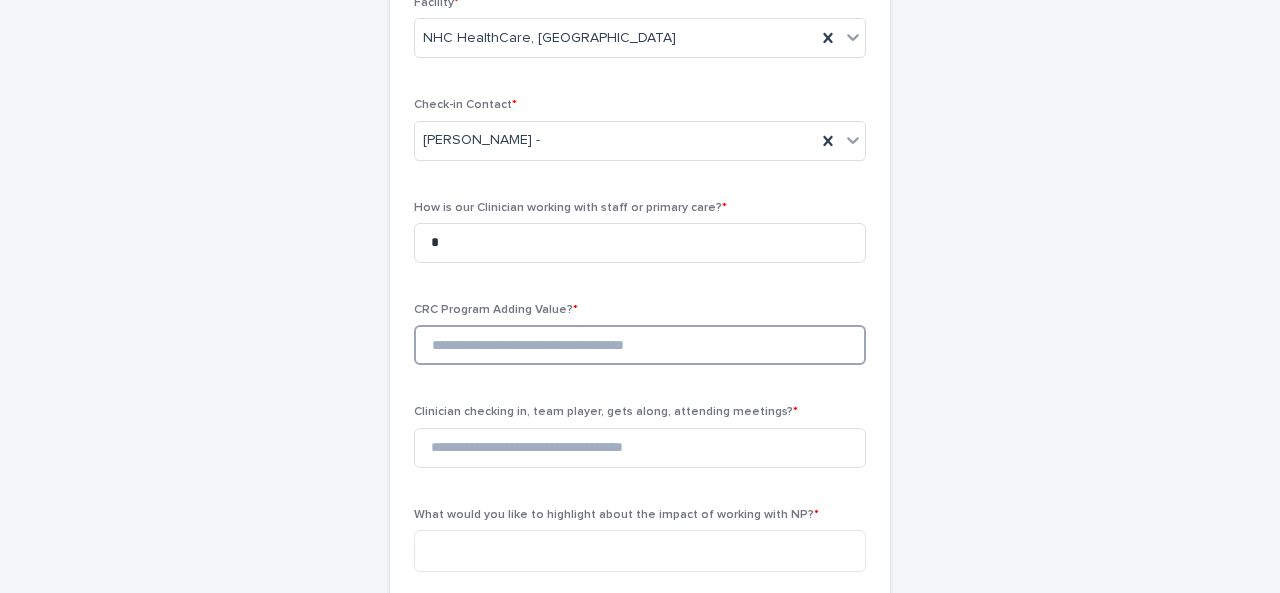 click at bounding box center [640, 345] 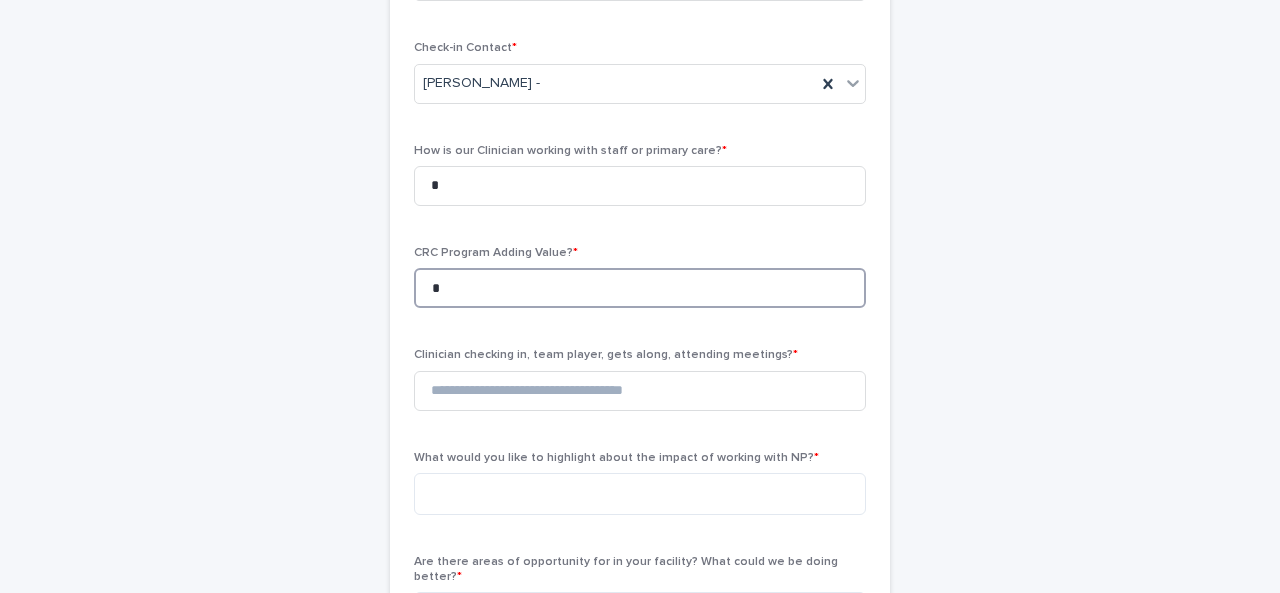 scroll, scrollTop: 362, scrollLeft: 0, axis: vertical 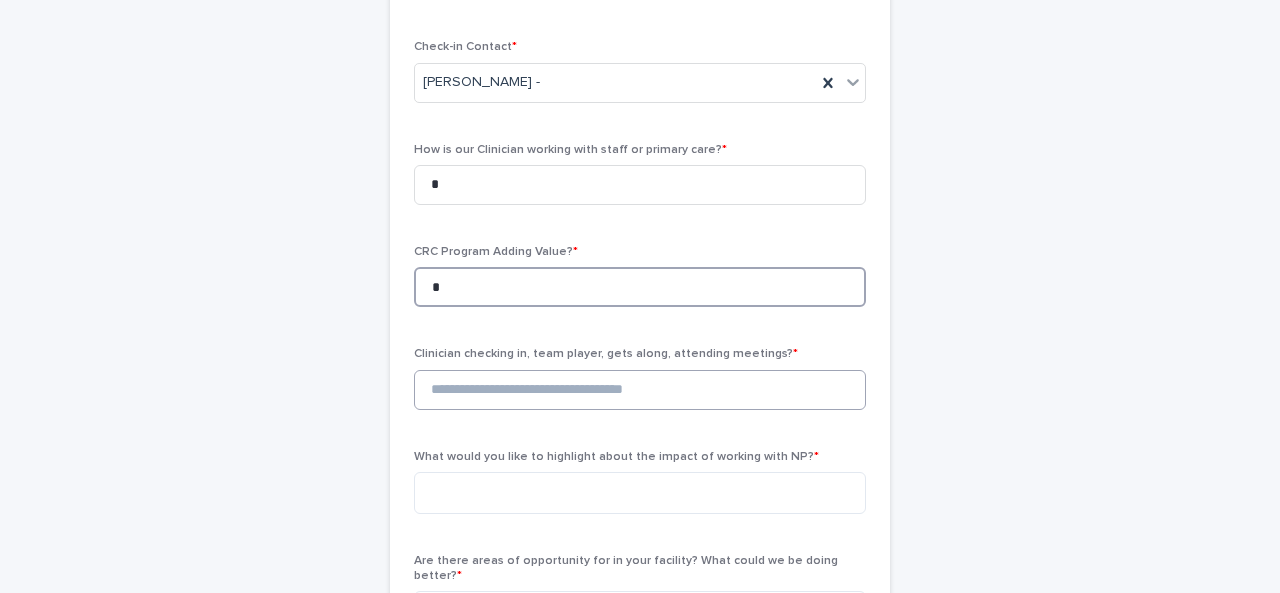 type on "*" 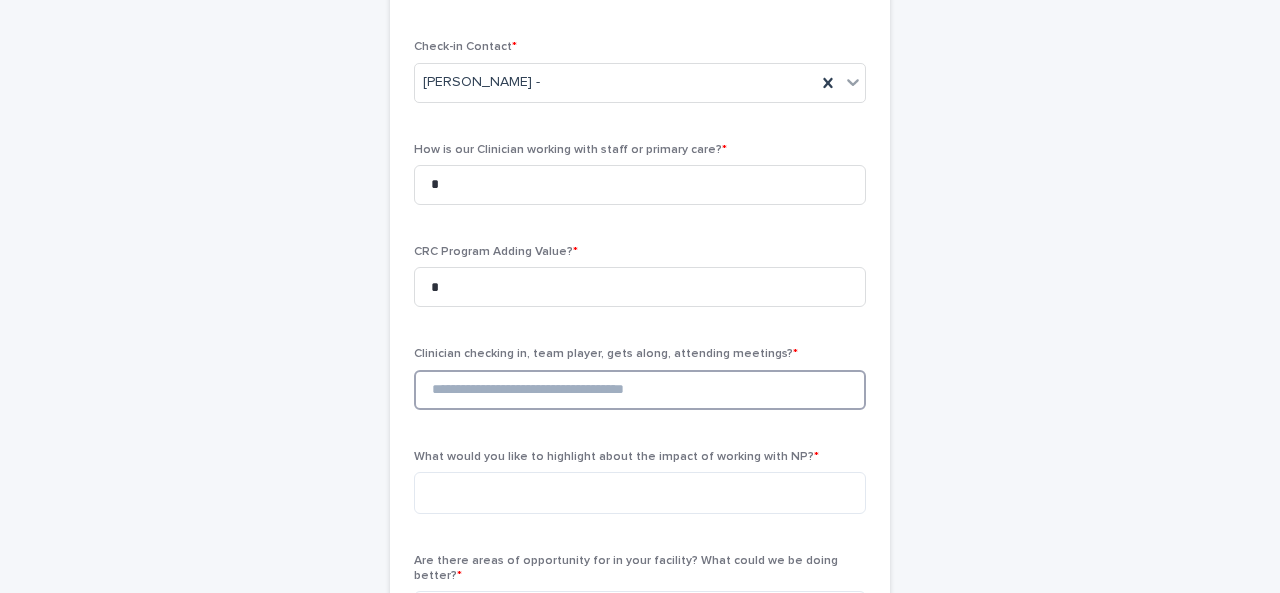 click at bounding box center [640, 390] 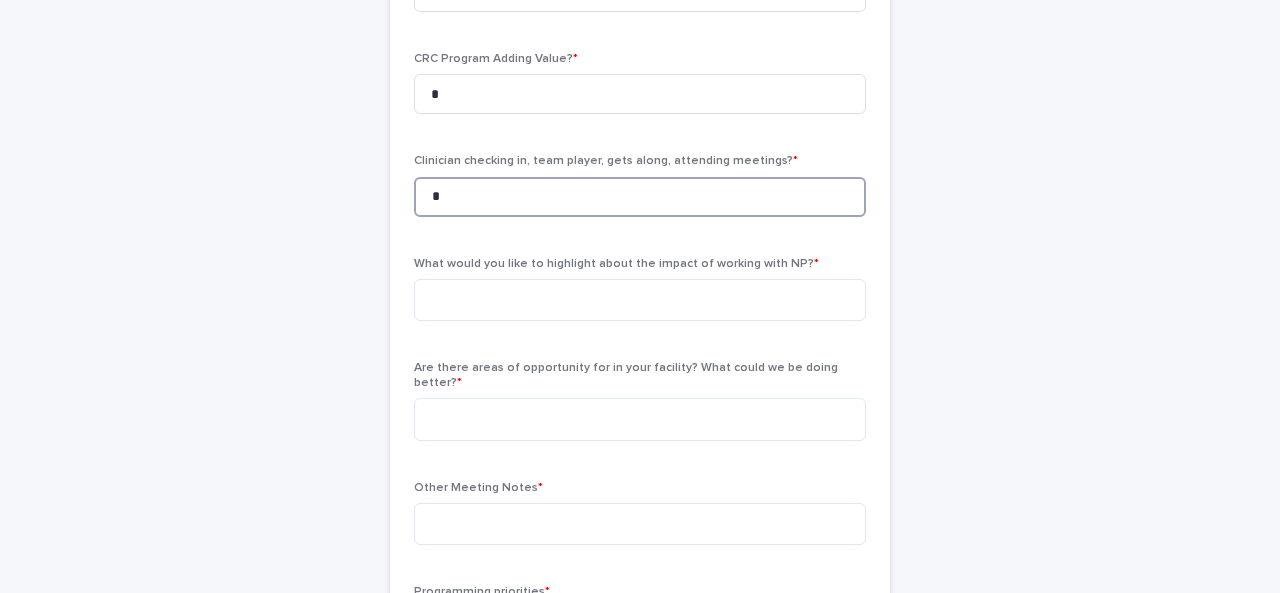 scroll, scrollTop: 561, scrollLeft: 0, axis: vertical 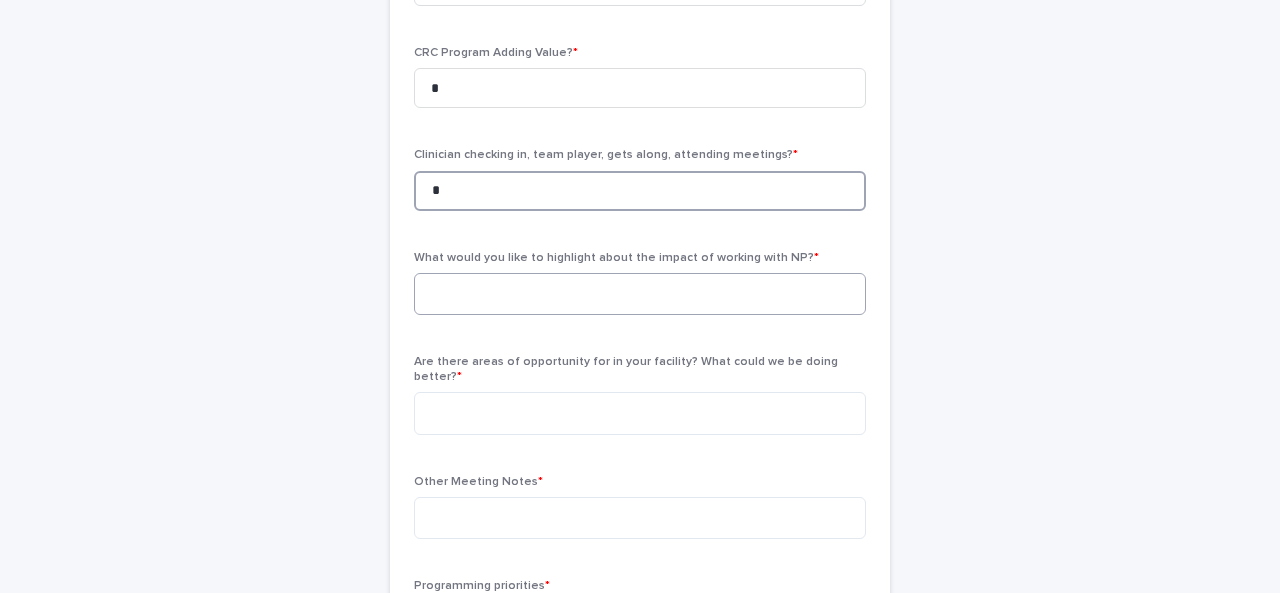 type on "*" 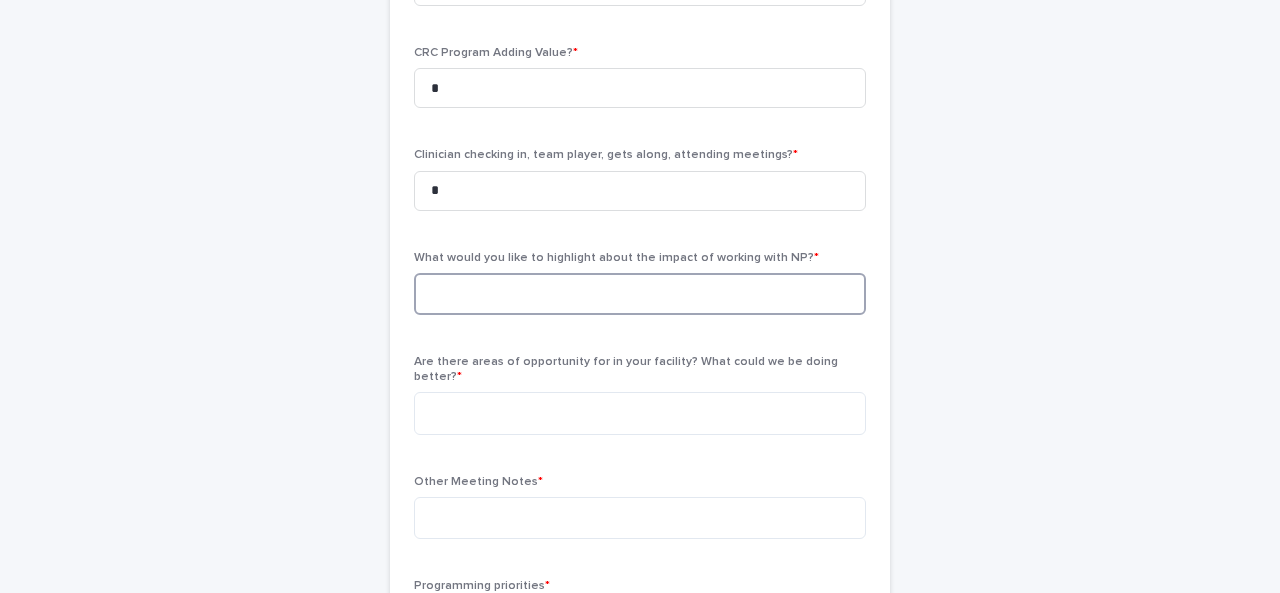 click at bounding box center (640, 294) 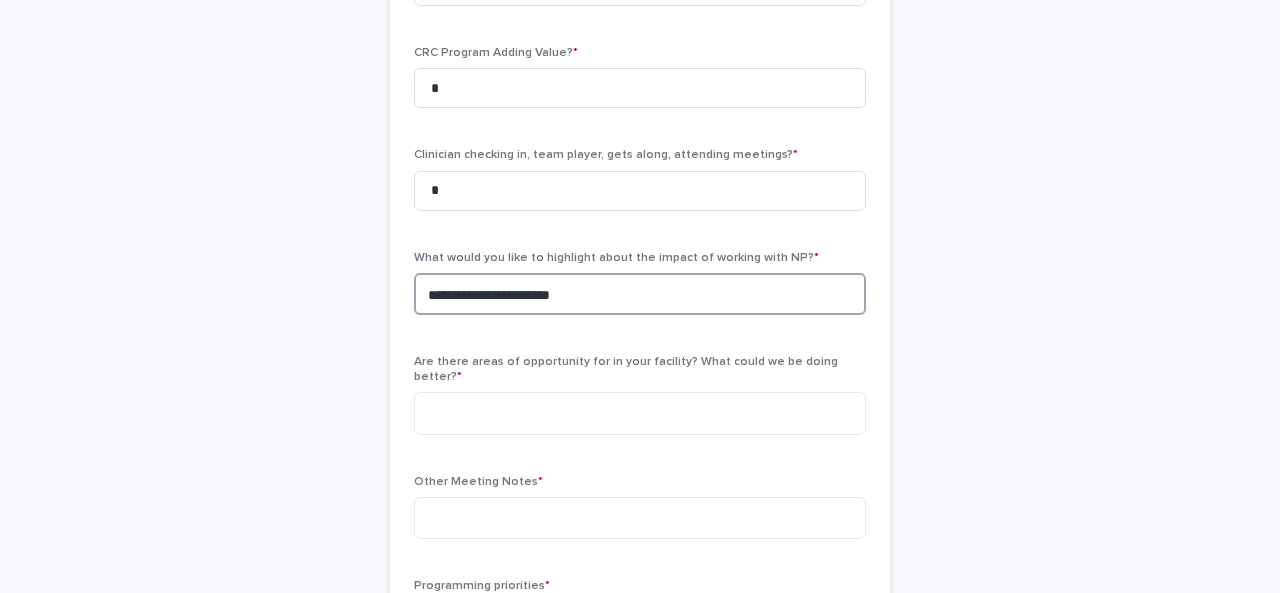 type on "**********" 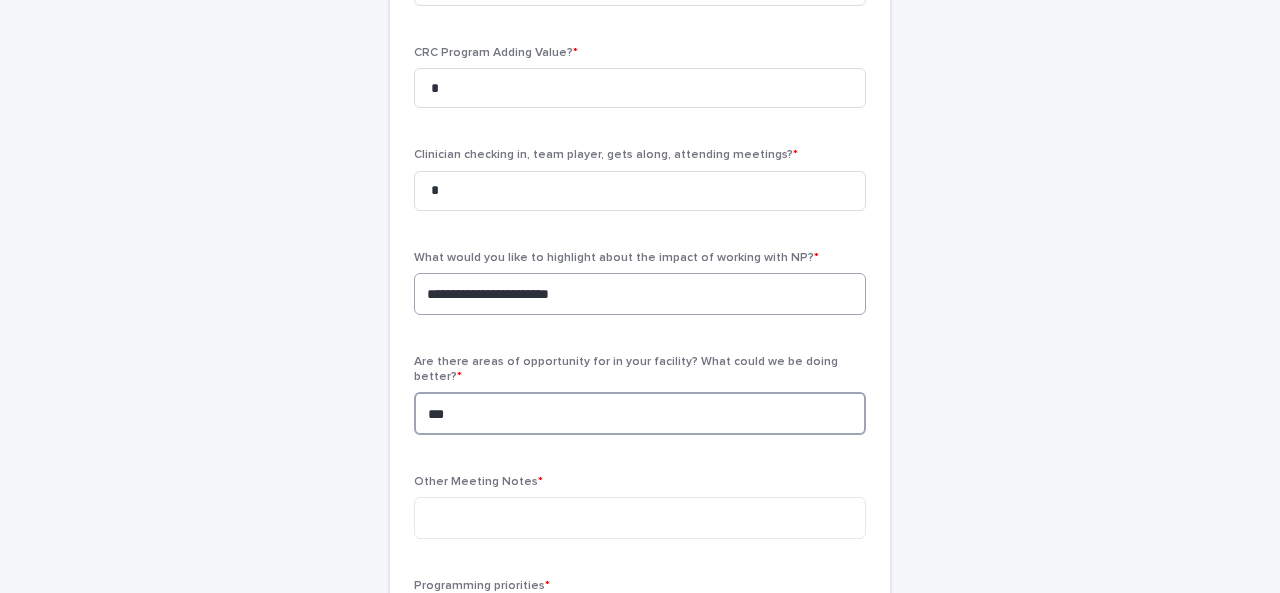 type on "***" 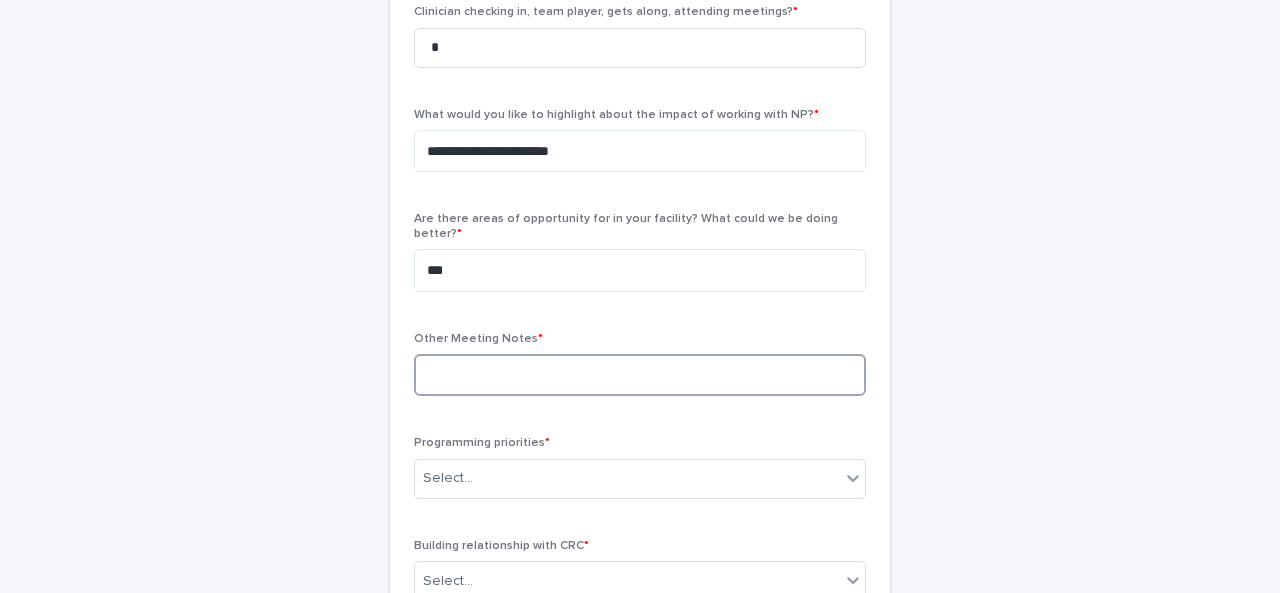scroll, scrollTop: 705, scrollLeft: 0, axis: vertical 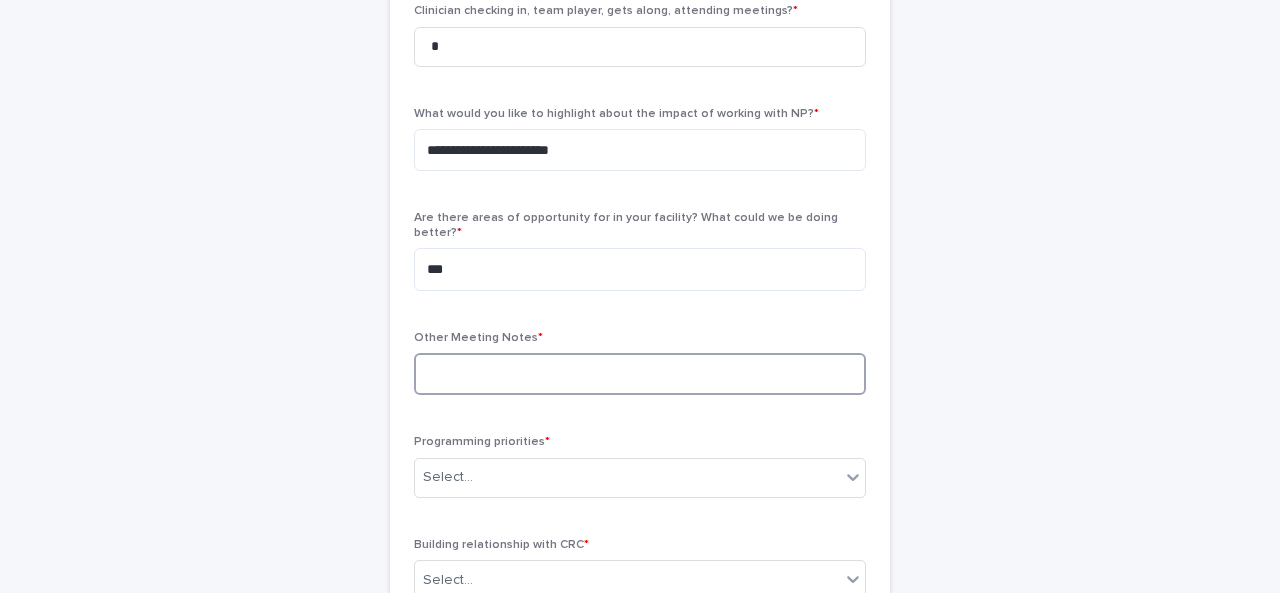 paste on "**********" 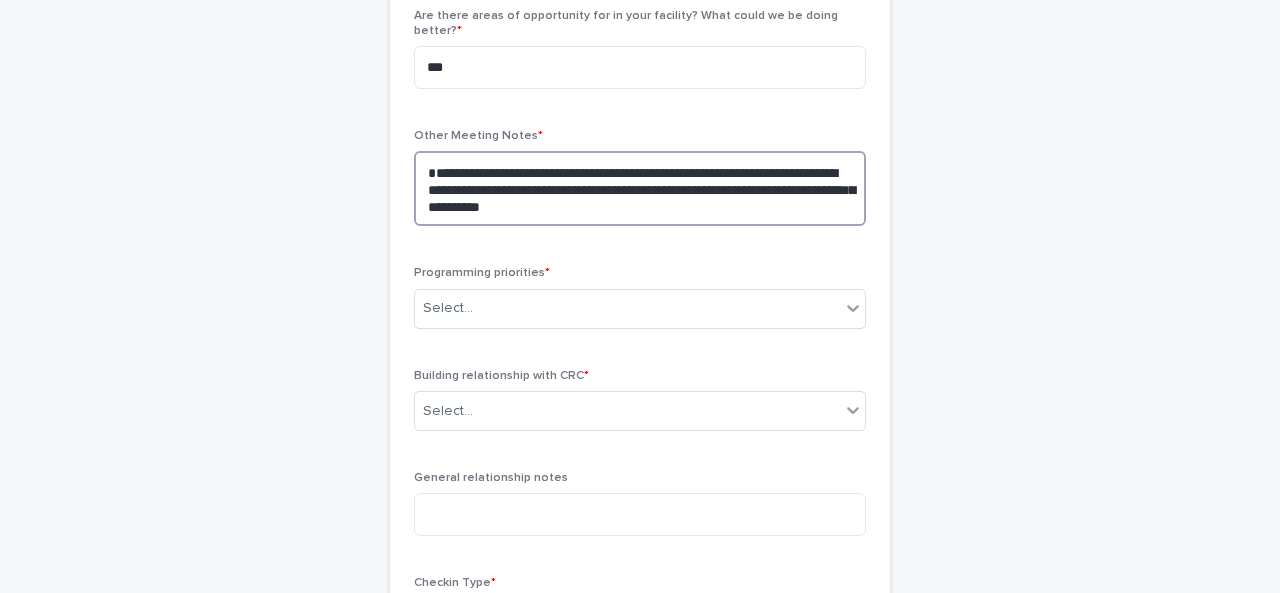 scroll, scrollTop: 917, scrollLeft: 0, axis: vertical 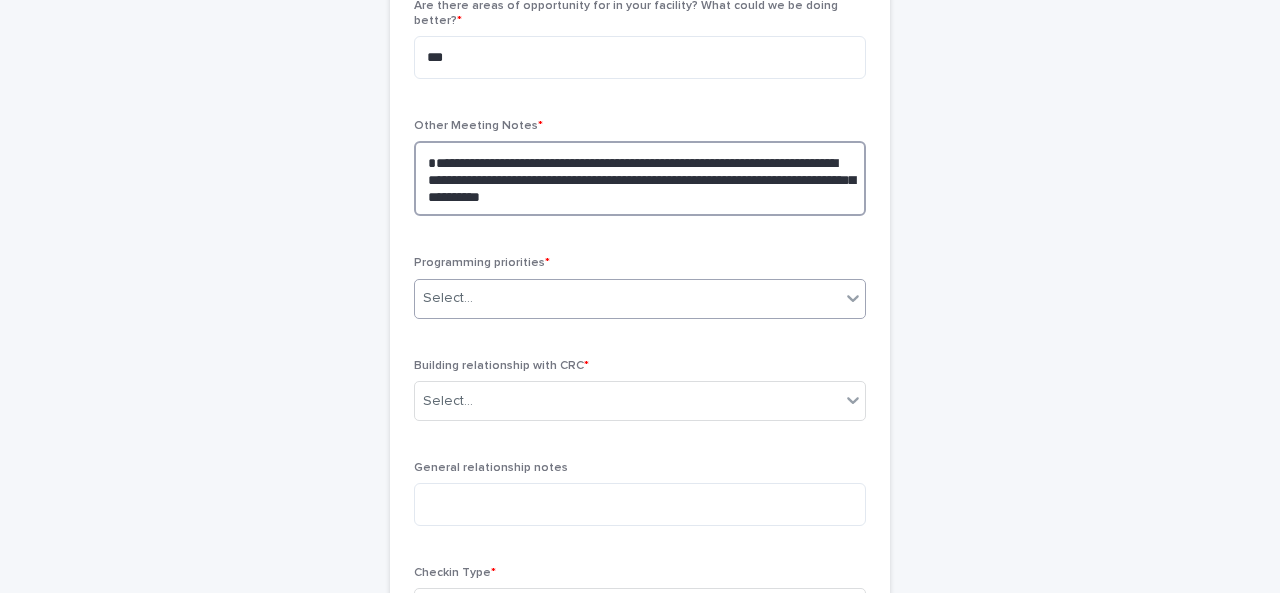 type on "**********" 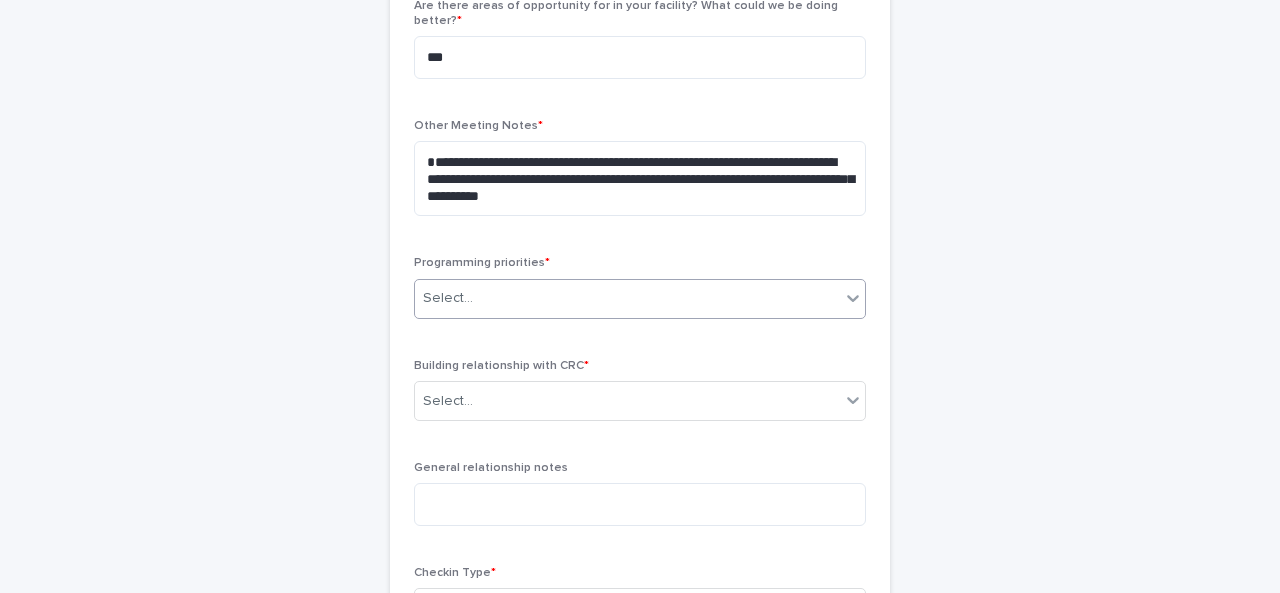 click on "Select..." at bounding box center [627, 298] 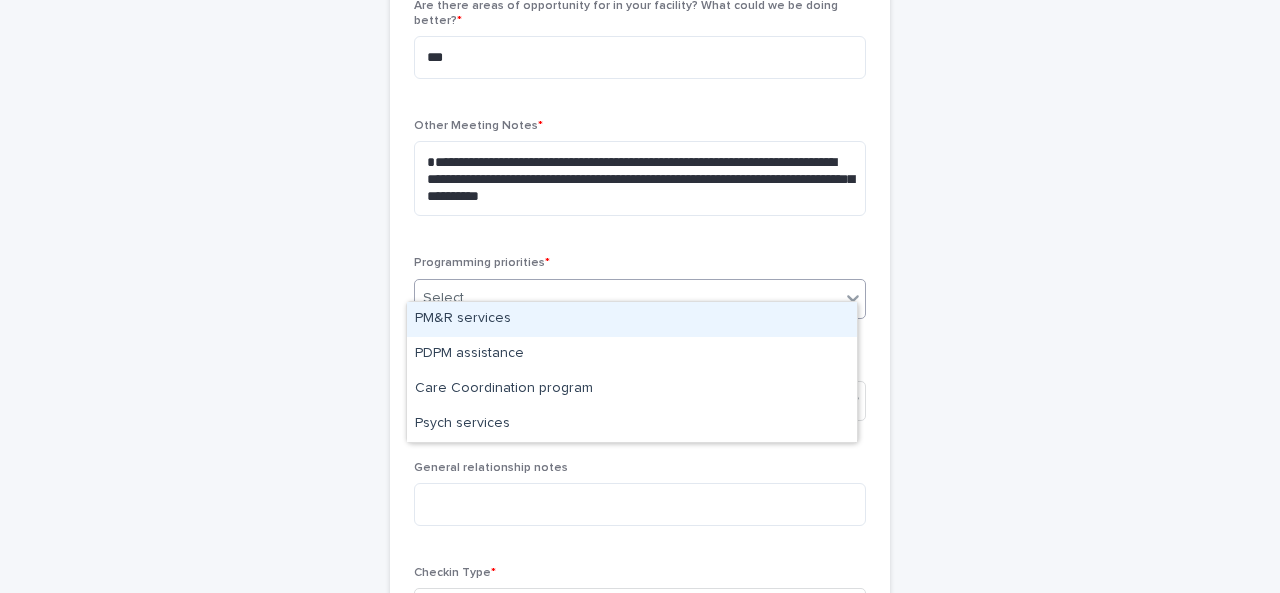 click on "PM&R services" at bounding box center [632, 319] 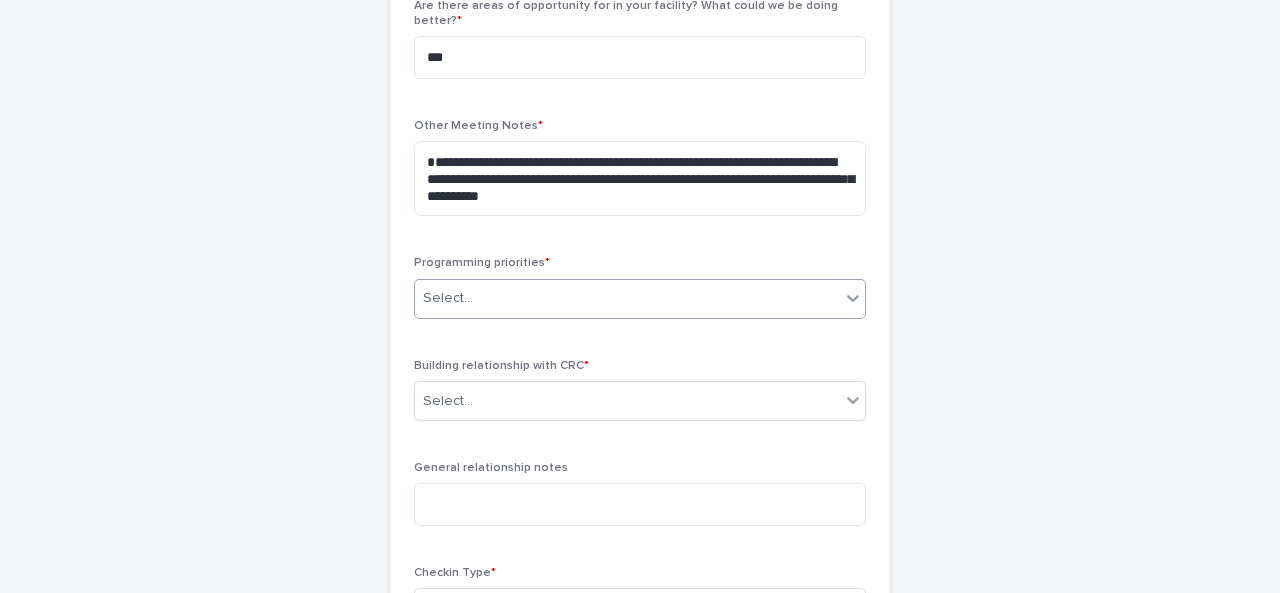 click on "Select..." at bounding box center (640, 299) 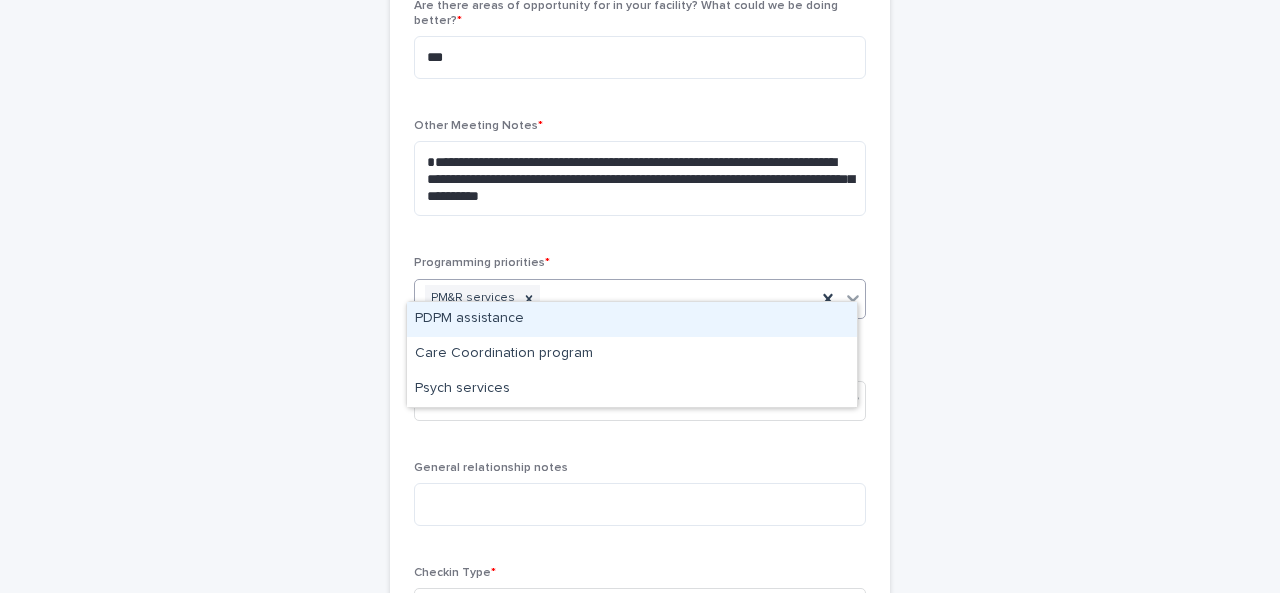 click on "PDPM assistance" at bounding box center (632, 319) 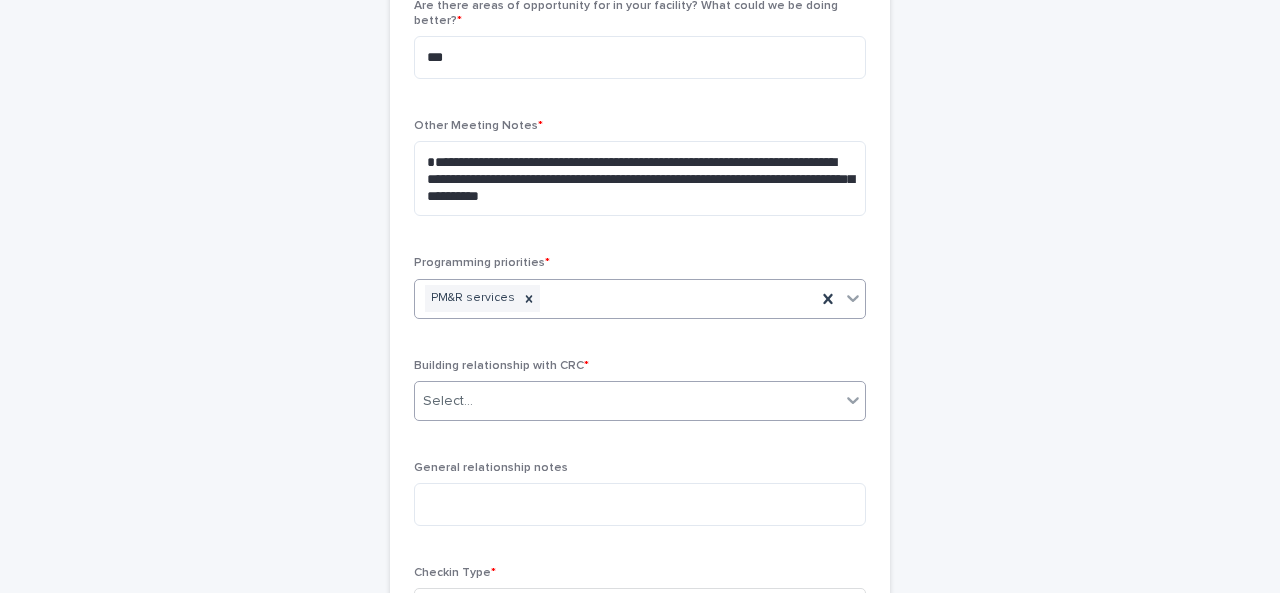 click on "Select..." at bounding box center [627, 401] 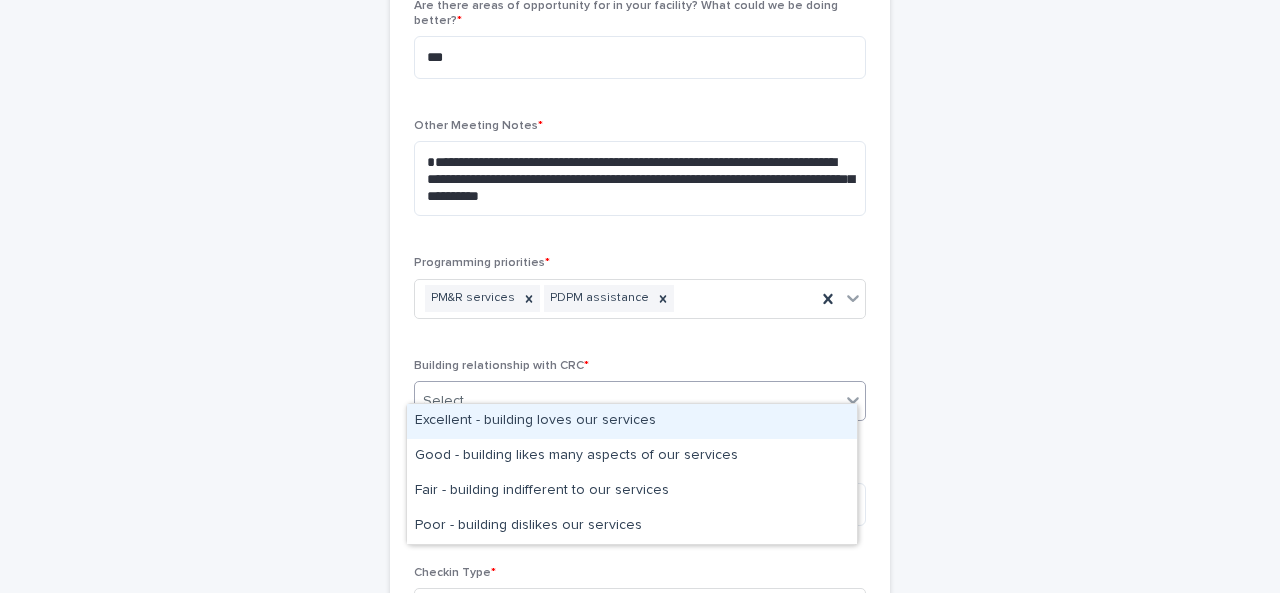 click on "Excellent - building loves our services" at bounding box center [632, 421] 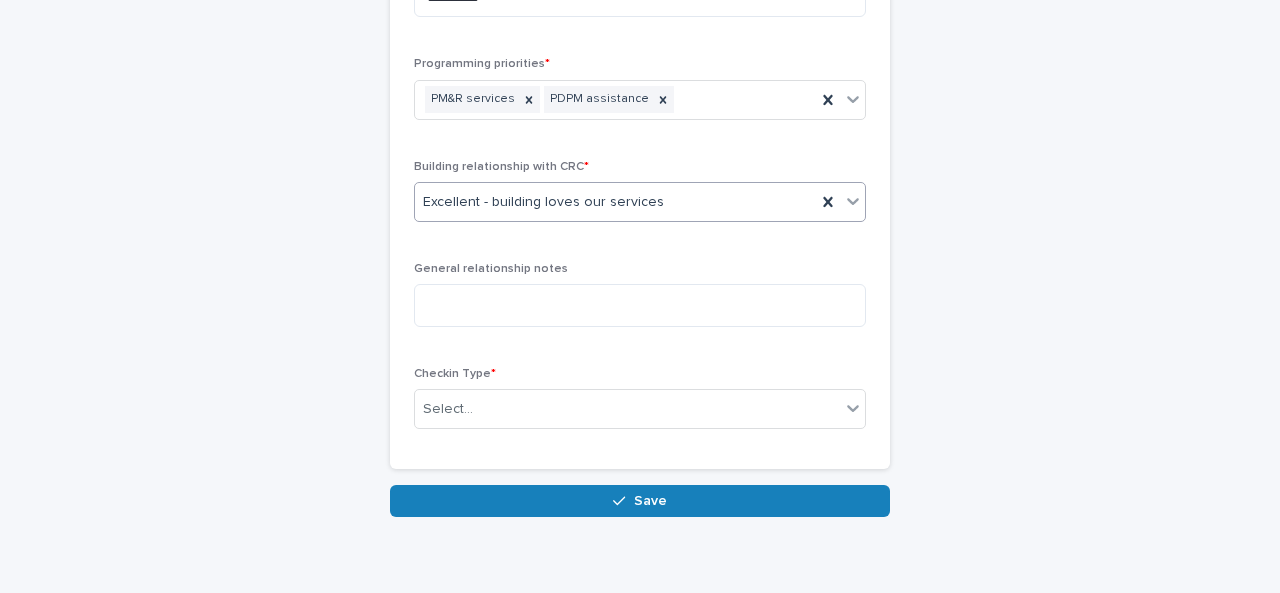 scroll, scrollTop: 1117, scrollLeft: 0, axis: vertical 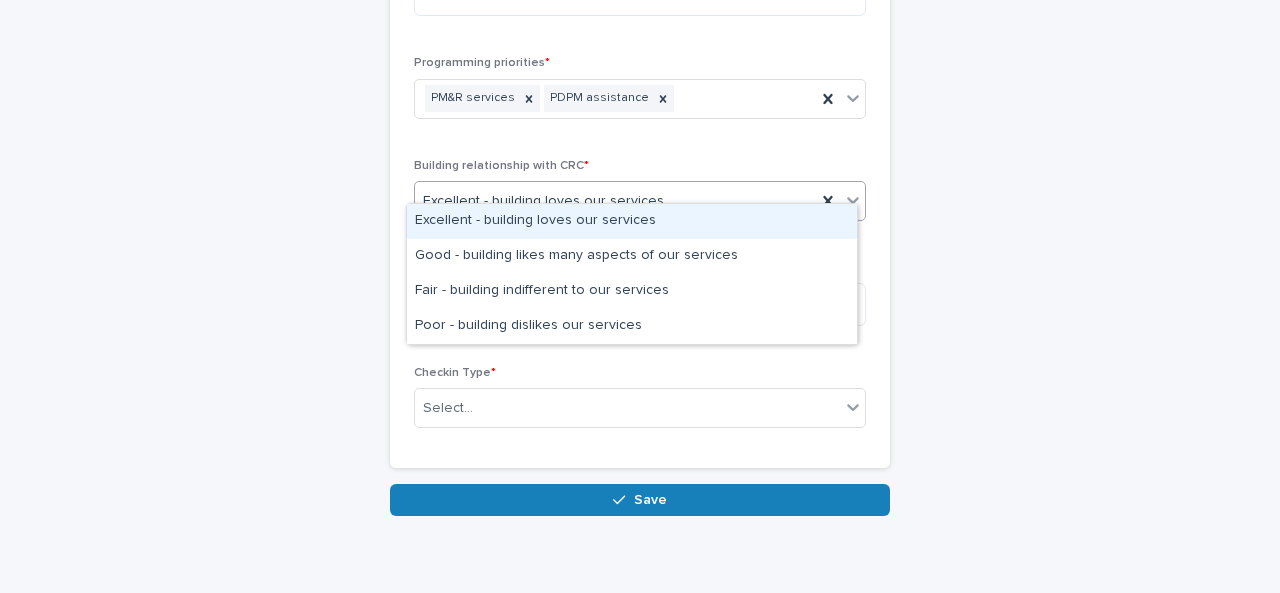 click on "Excellent - building loves our services" at bounding box center [615, 201] 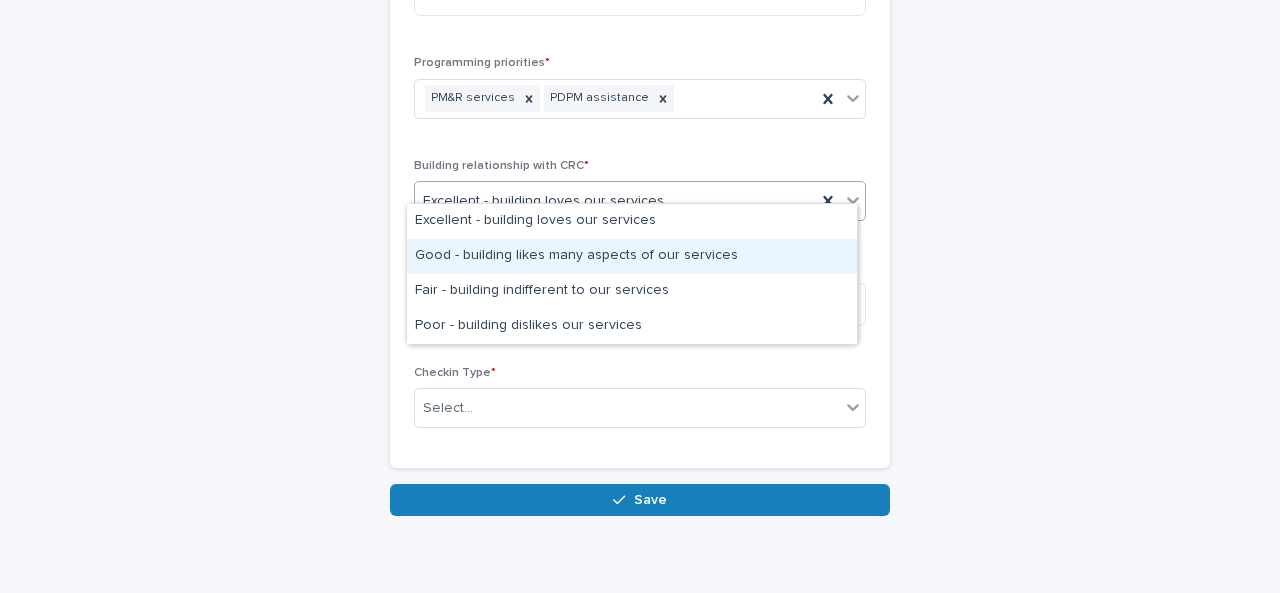 click on "Good - building likes many aspects of our services" at bounding box center (632, 256) 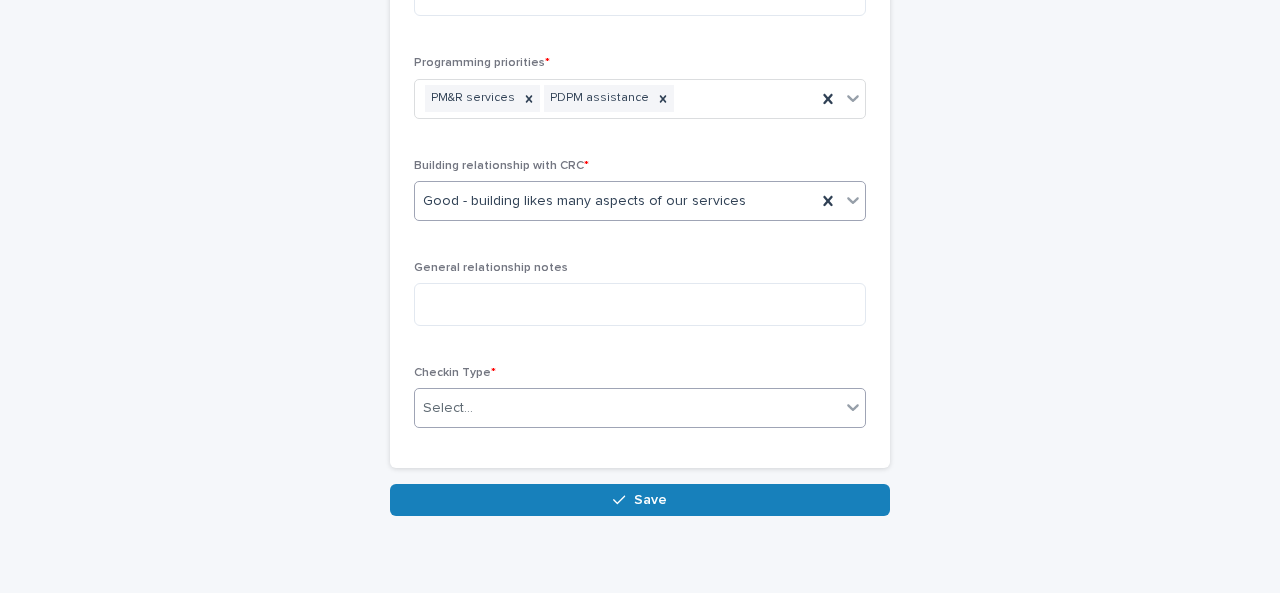 click on "Select..." at bounding box center (627, 408) 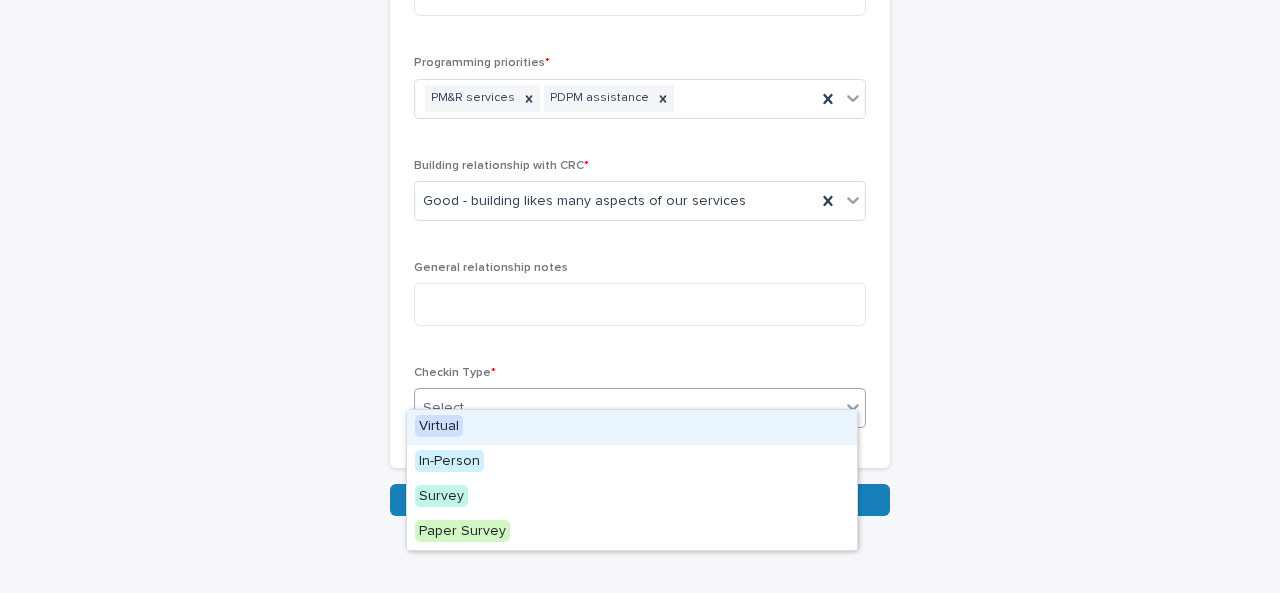 click on "Virtual" at bounding box center (439, 426) 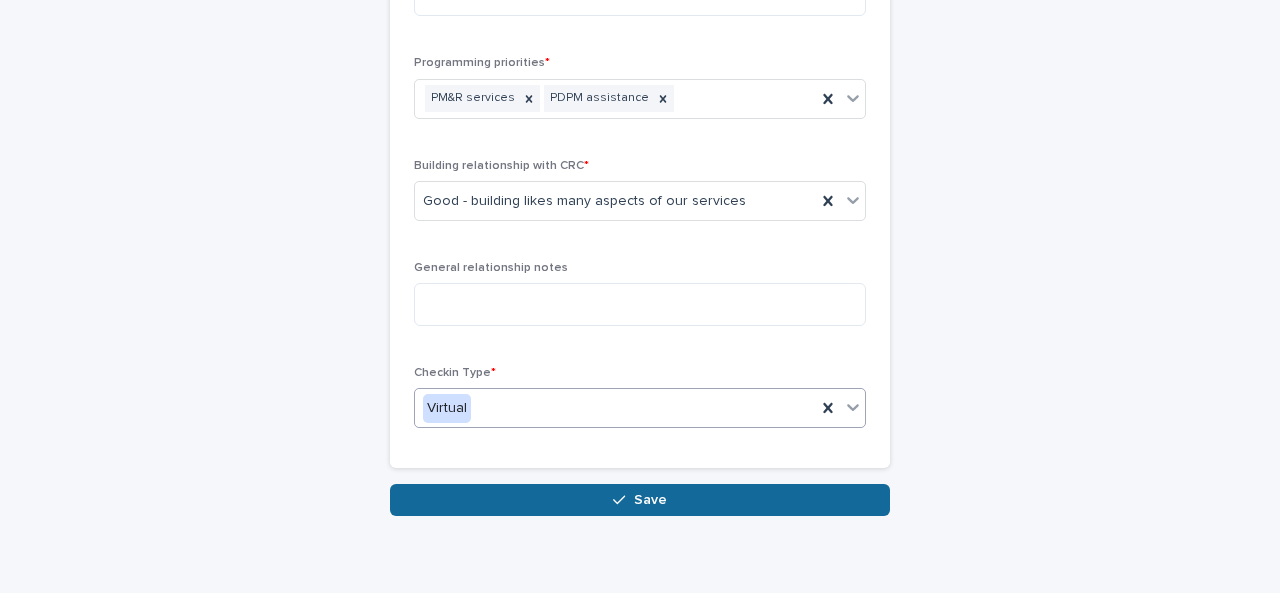 click on "Save" at bounding box center [640, 500] 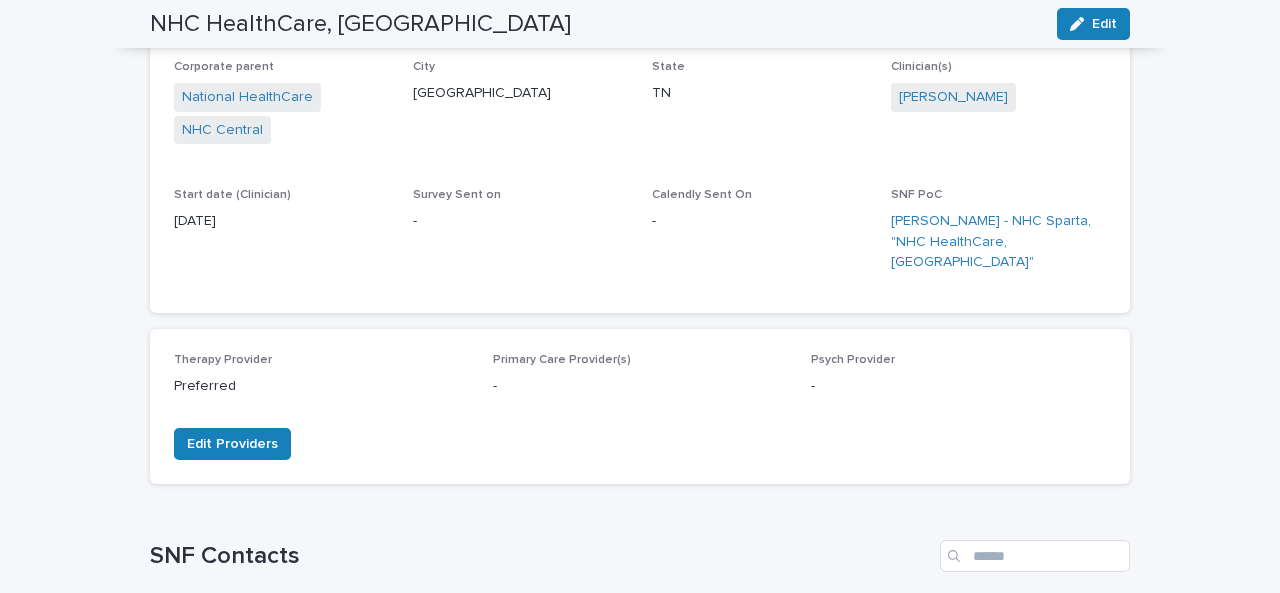 scroll, scrollTop: 0, scrollLeft: 0, axis: both 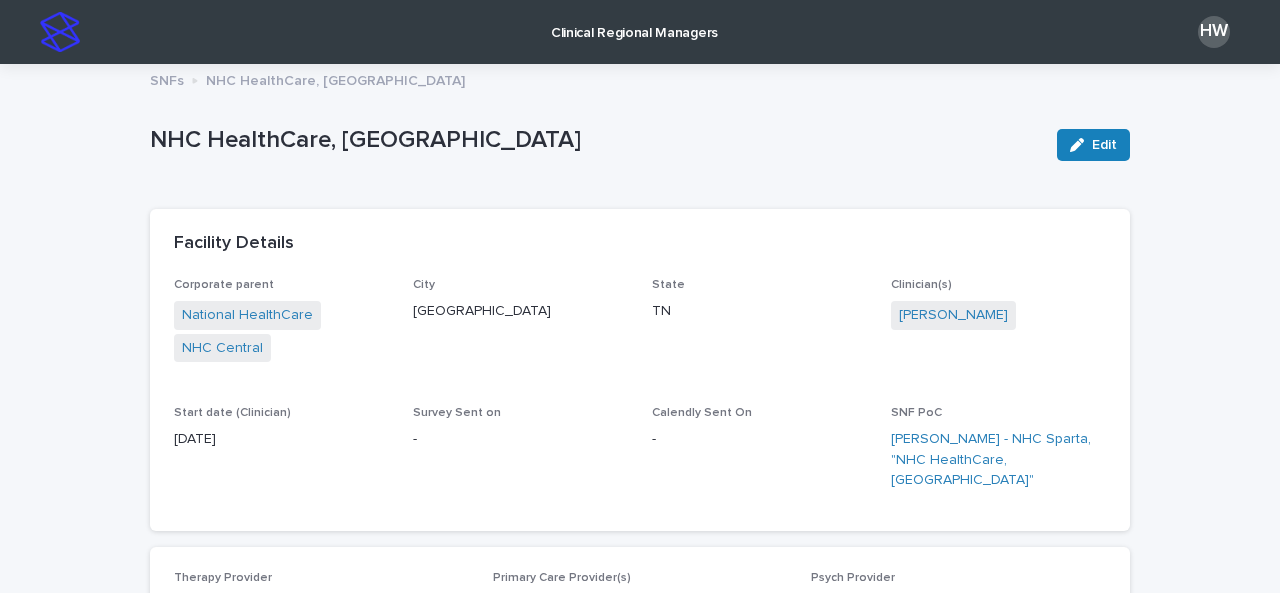 click on "Clinical Regional Managers" at bounding box center (634, 31) 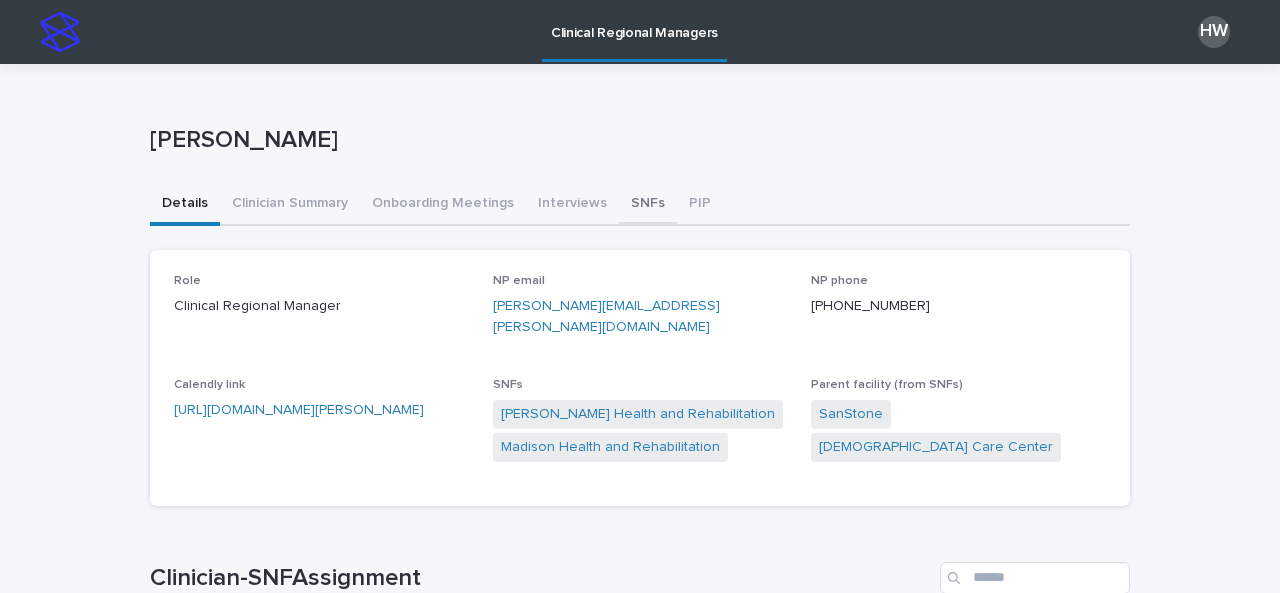 click on "SNFs" at bounding box center [648, 205] 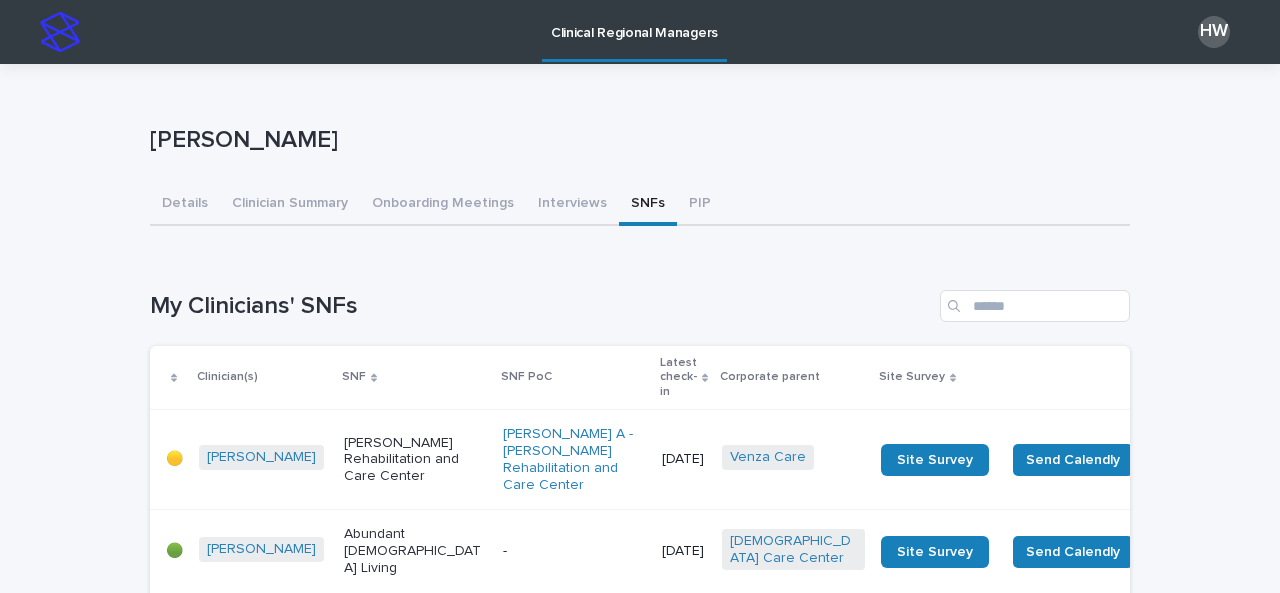 type 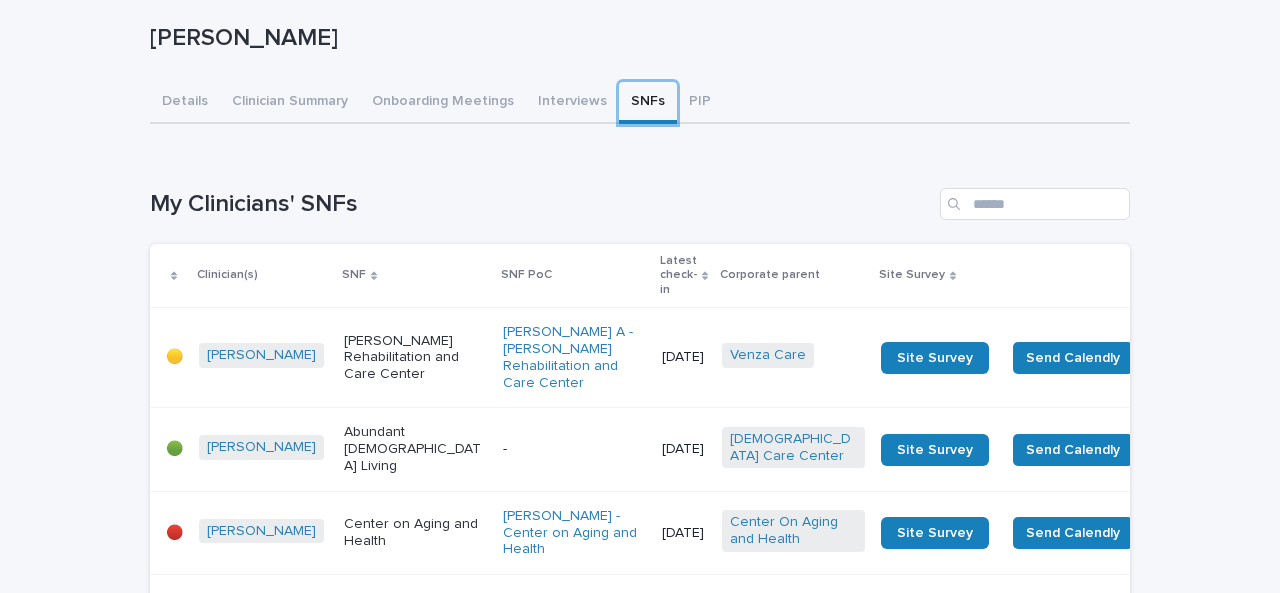 scroll, scrollTop: 0, scrollLeft: 0, axis: both 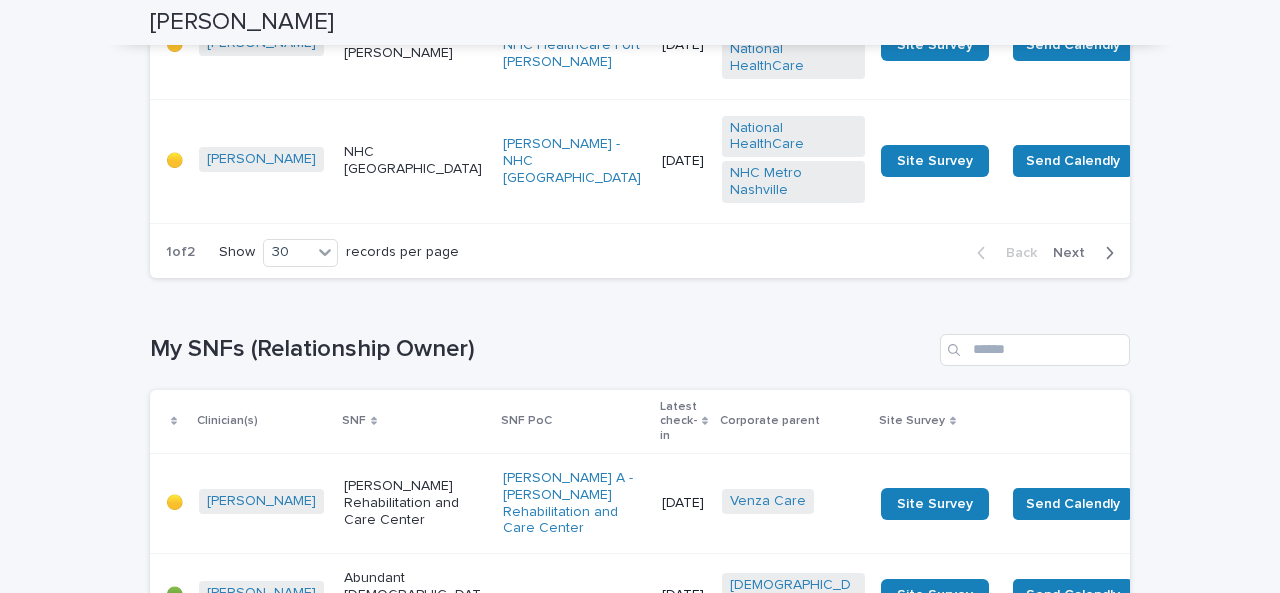 click on "Next" at bounding box center [1075, 253] 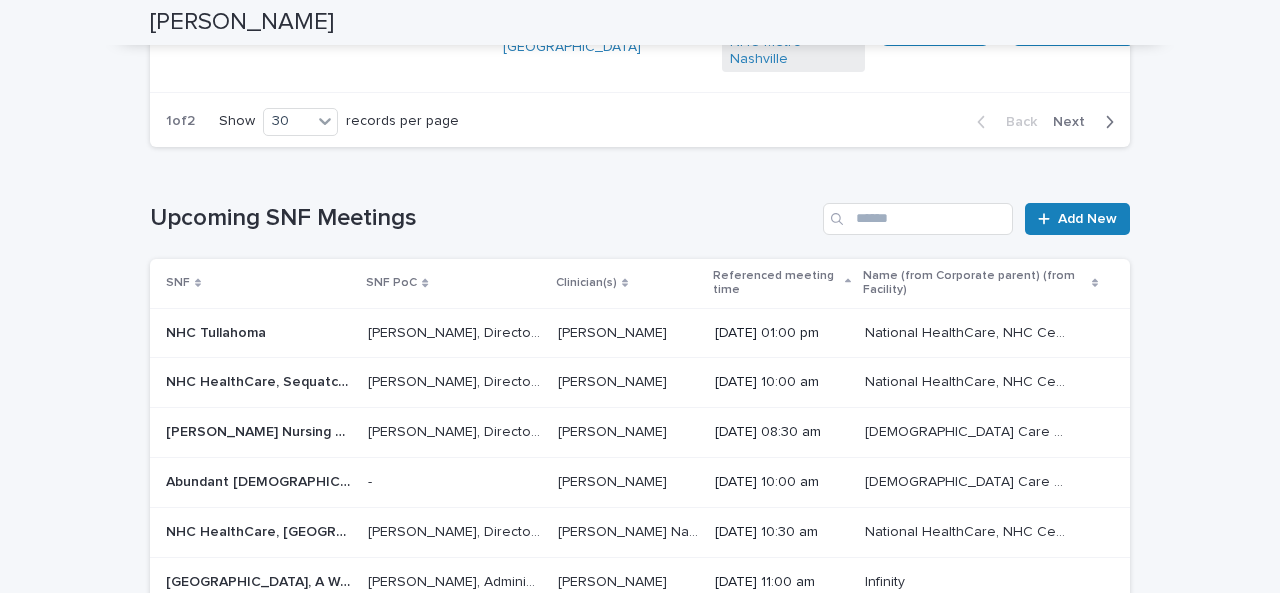 scroll, scrollTop: 5406, scrollLeft: 0, axis: vertical 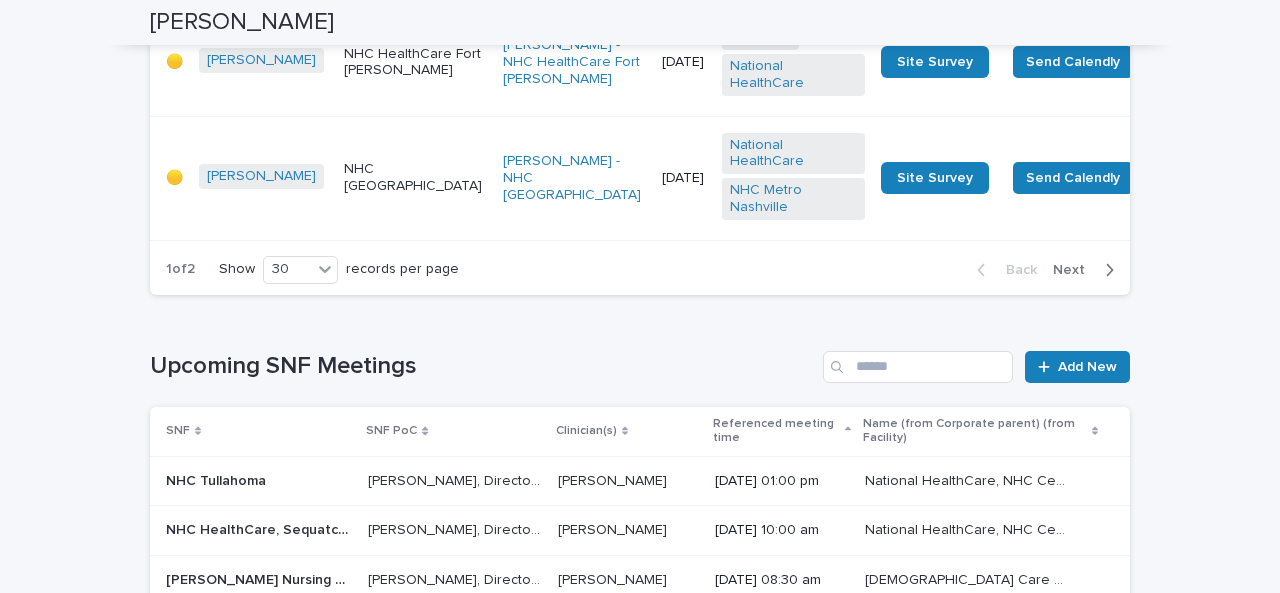 click on "Next" at bounding box center [1075, 270] 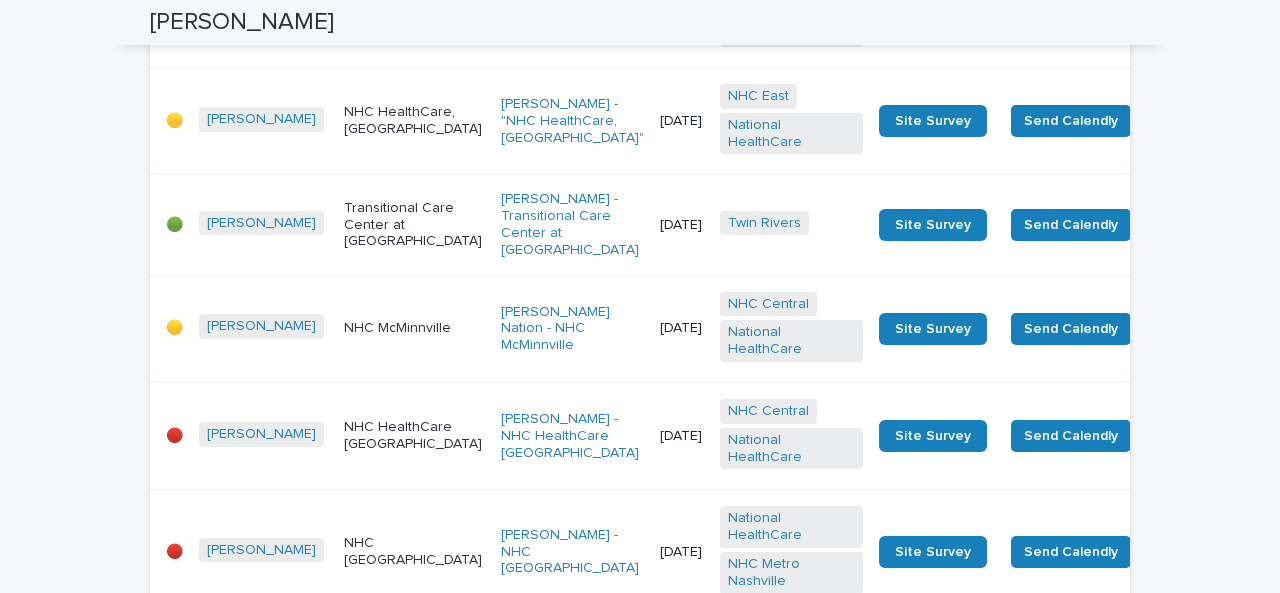 scroll, scrollTop: 3539, scrollLeft: 0, axis: vertical 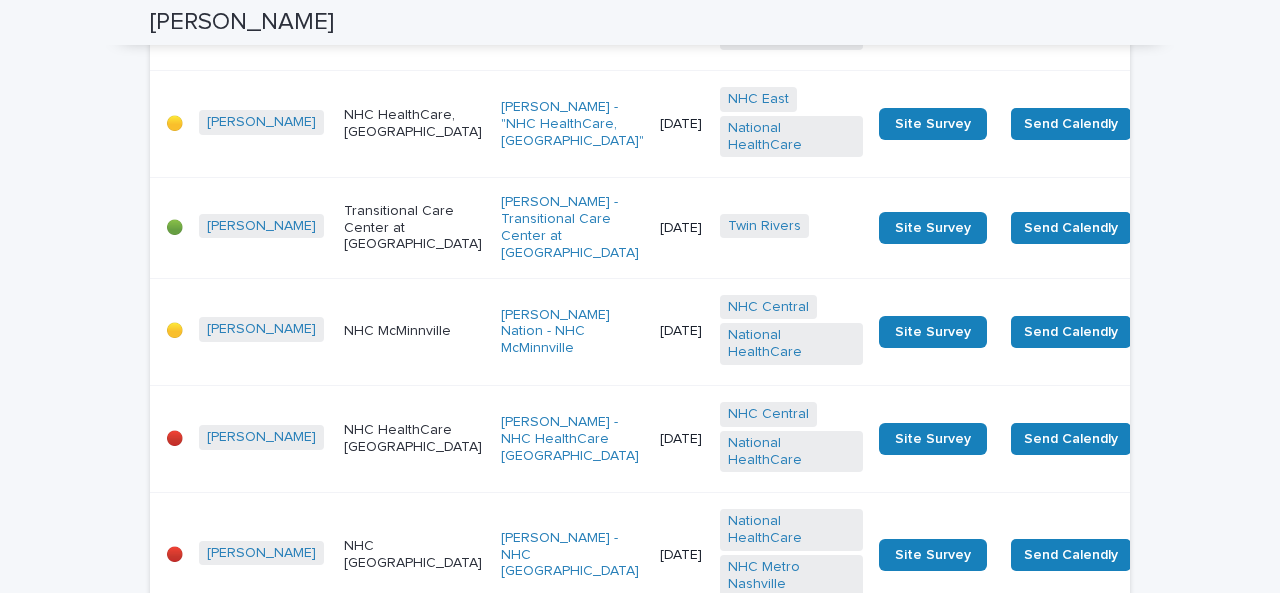 click on "NHC McMinnville" at bounding box center [414, 331] 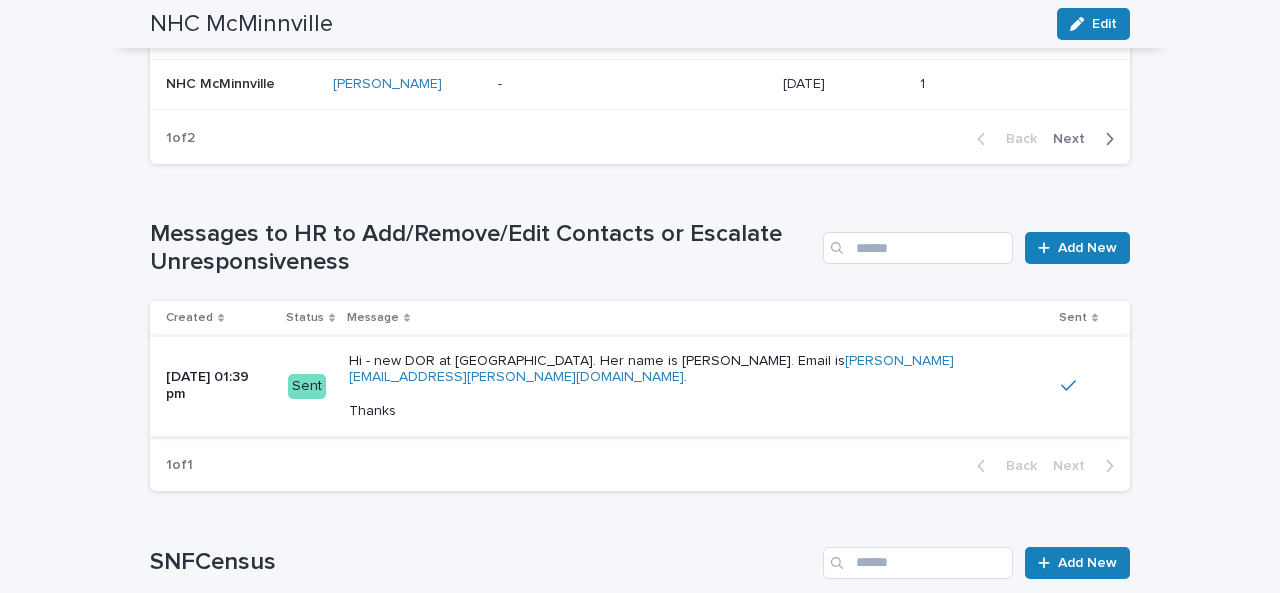scroll, scrollTop: 1601, scrollLeft: 0, axis: vertical 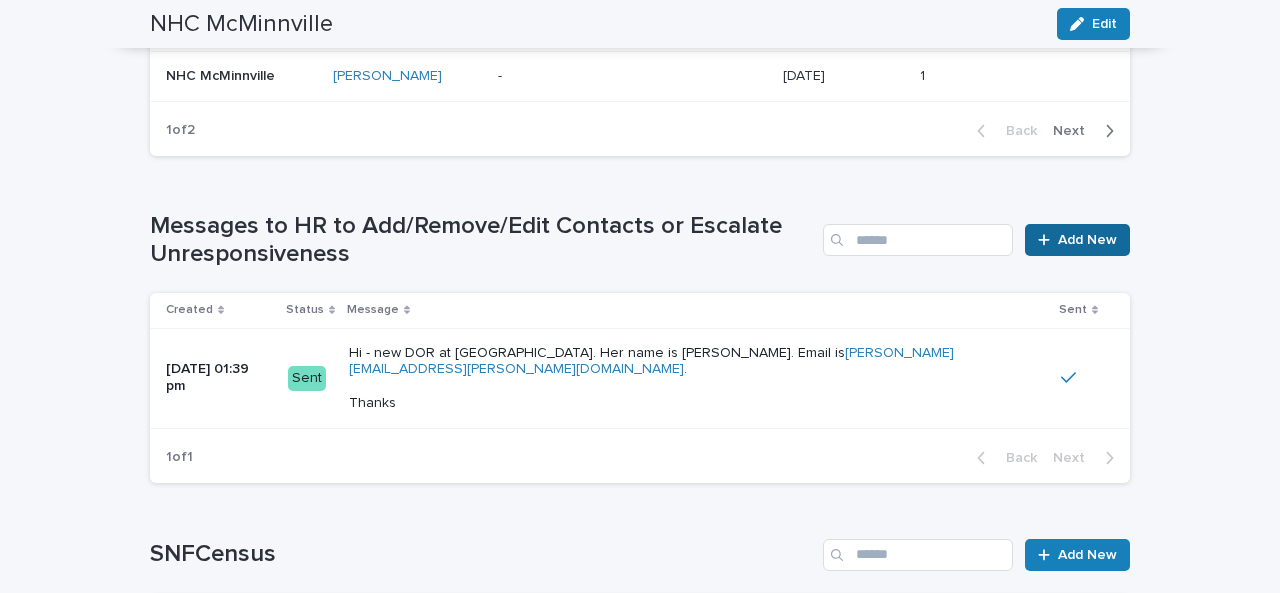 click on "Add New" at bounding box center [1087, 240] 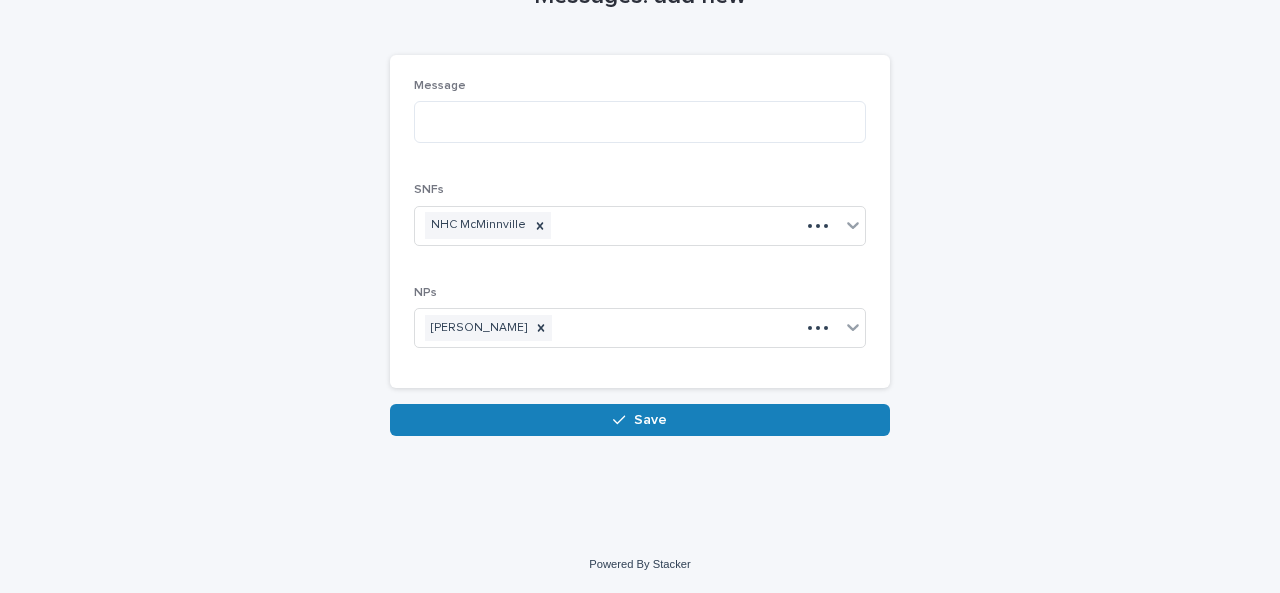 scroll, scrollTop: 121, scrollLeft: 0, axis: vertical 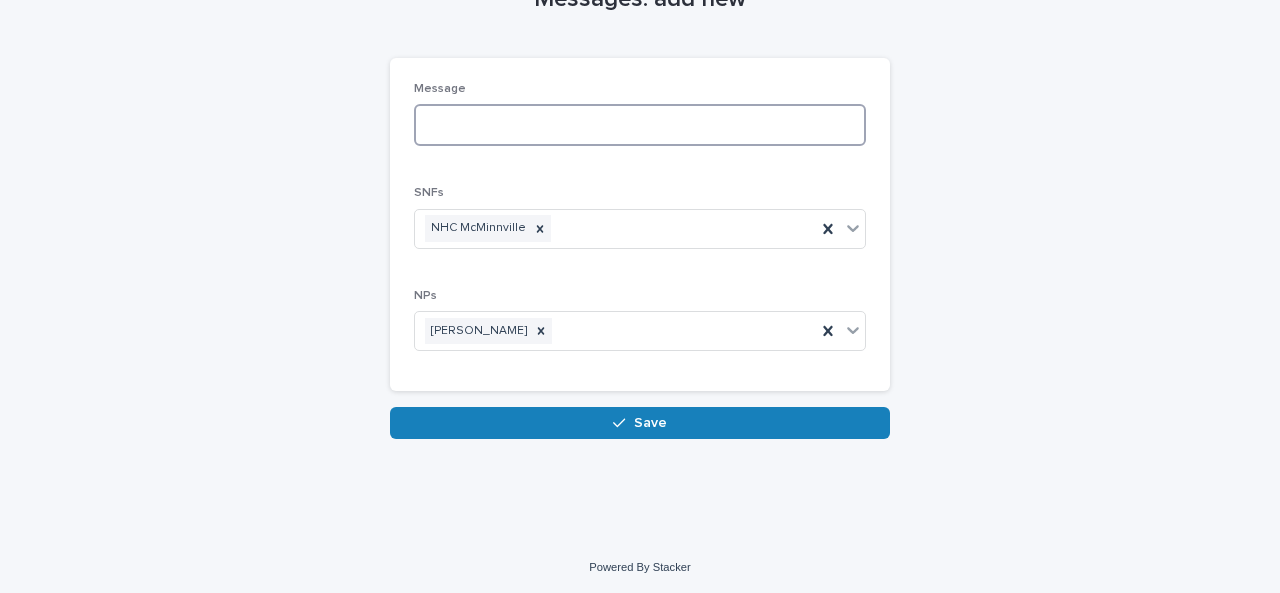 click at bounding box center [640, 125] 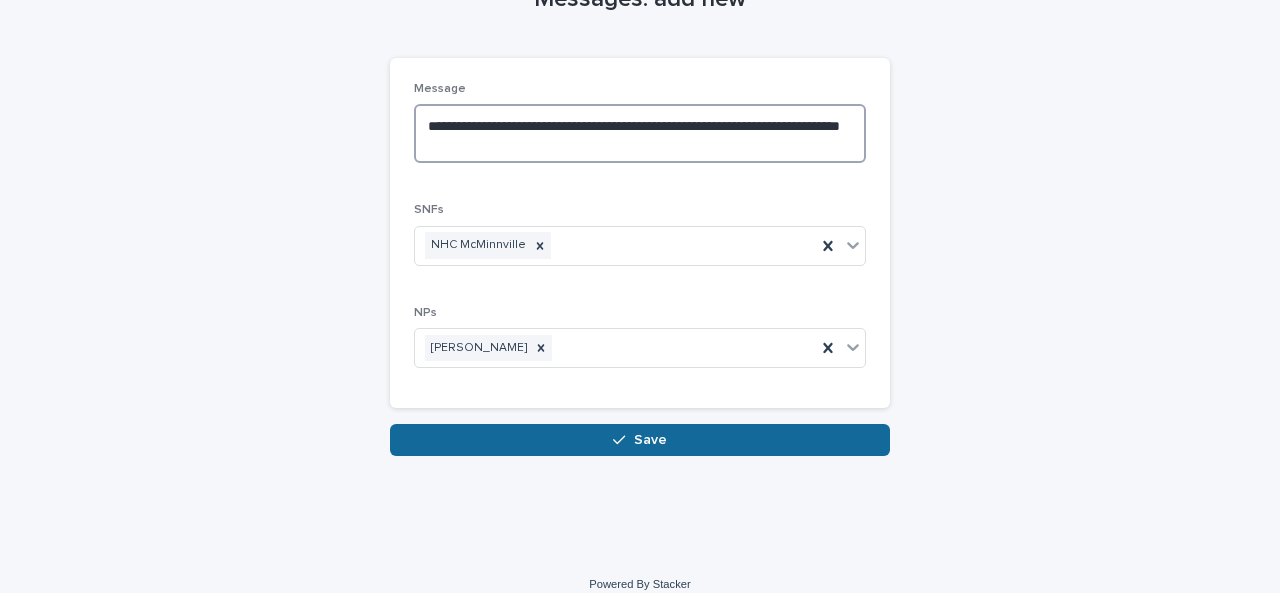 type on "**********" 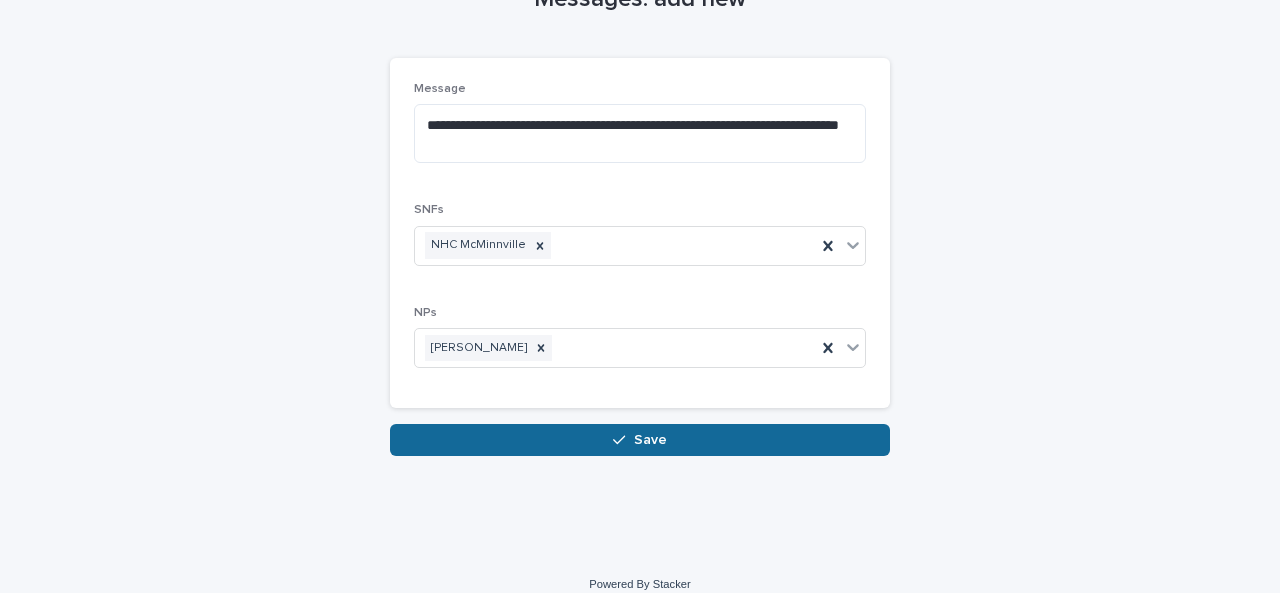 click on "Save" at bounding box center (650, 440) 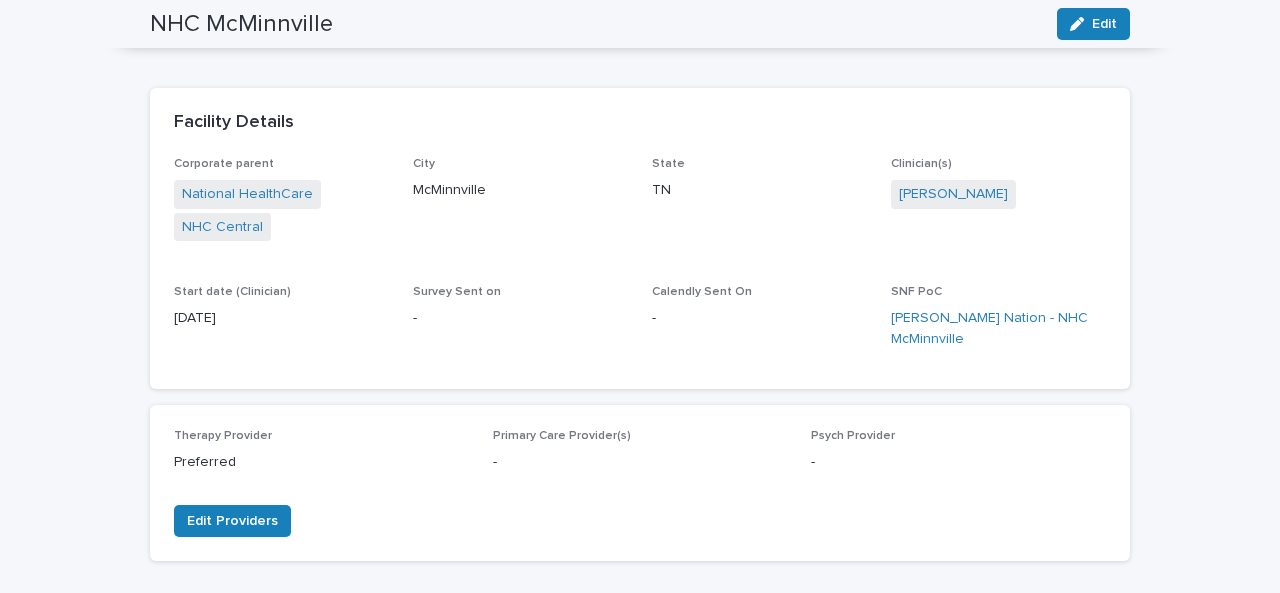 scroll, scrollTop: 122, scrollLeft: 0, axis: vertical 